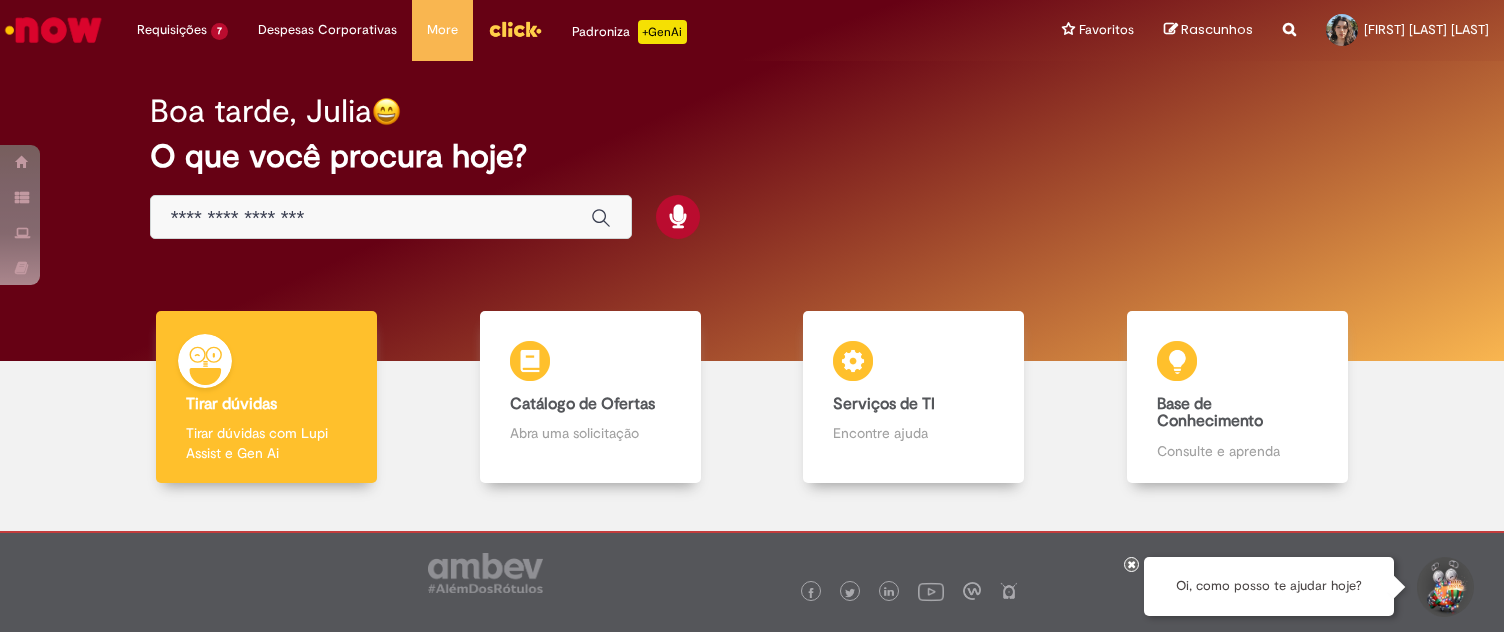 scroll, scrollTop: 0, scrollLeft: 0, axis: both 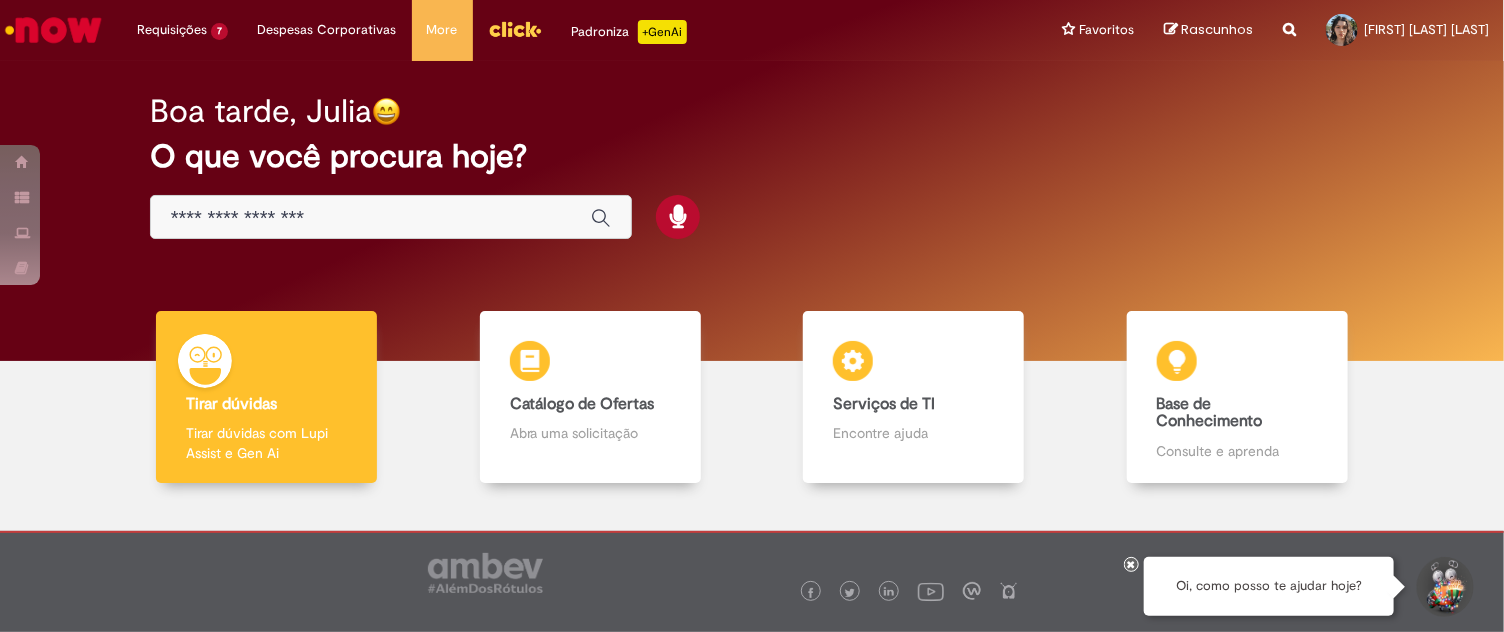 click at bounding box center (391, 217) 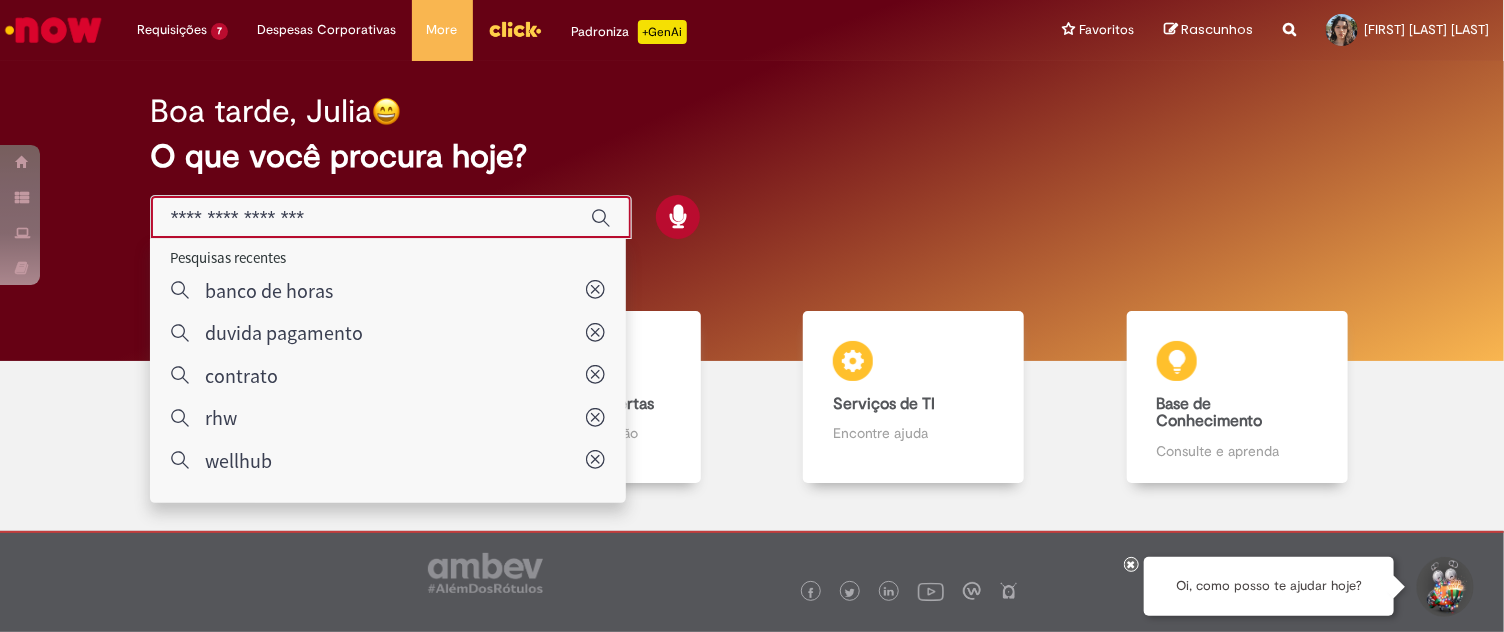 click at bounding box center (371, 218) 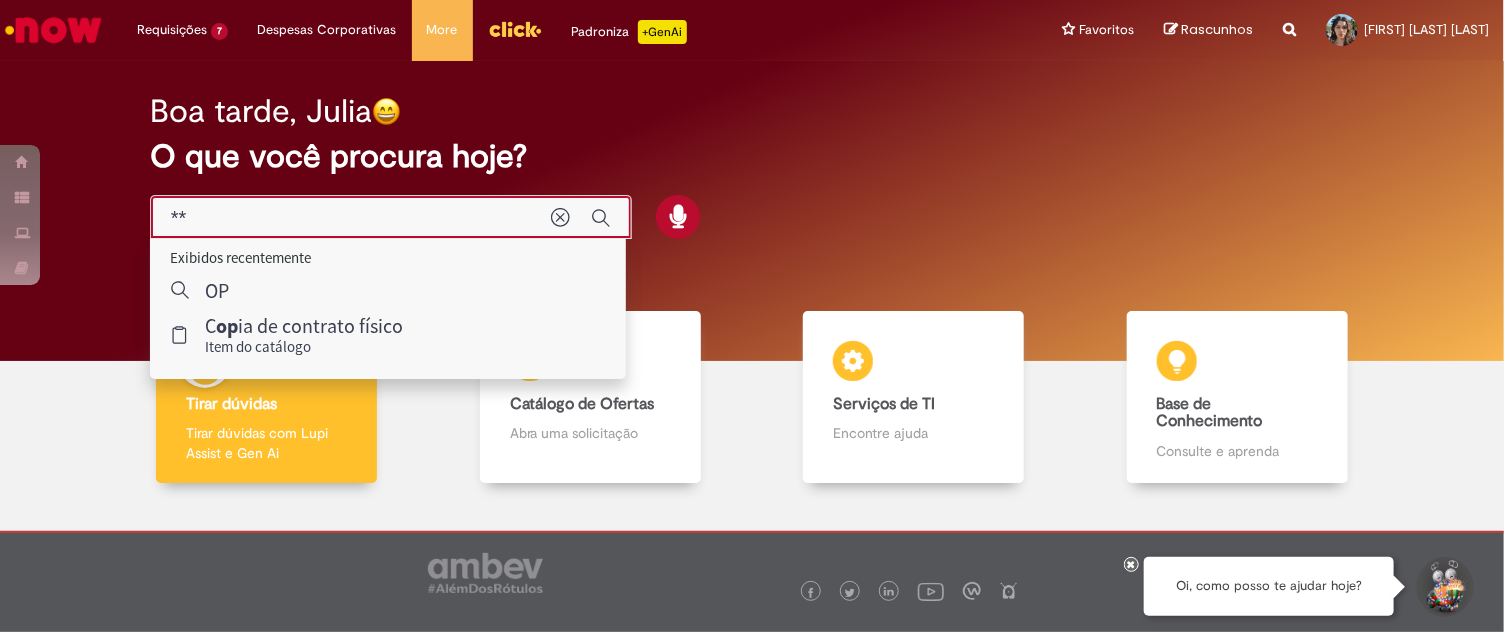 type on "*" 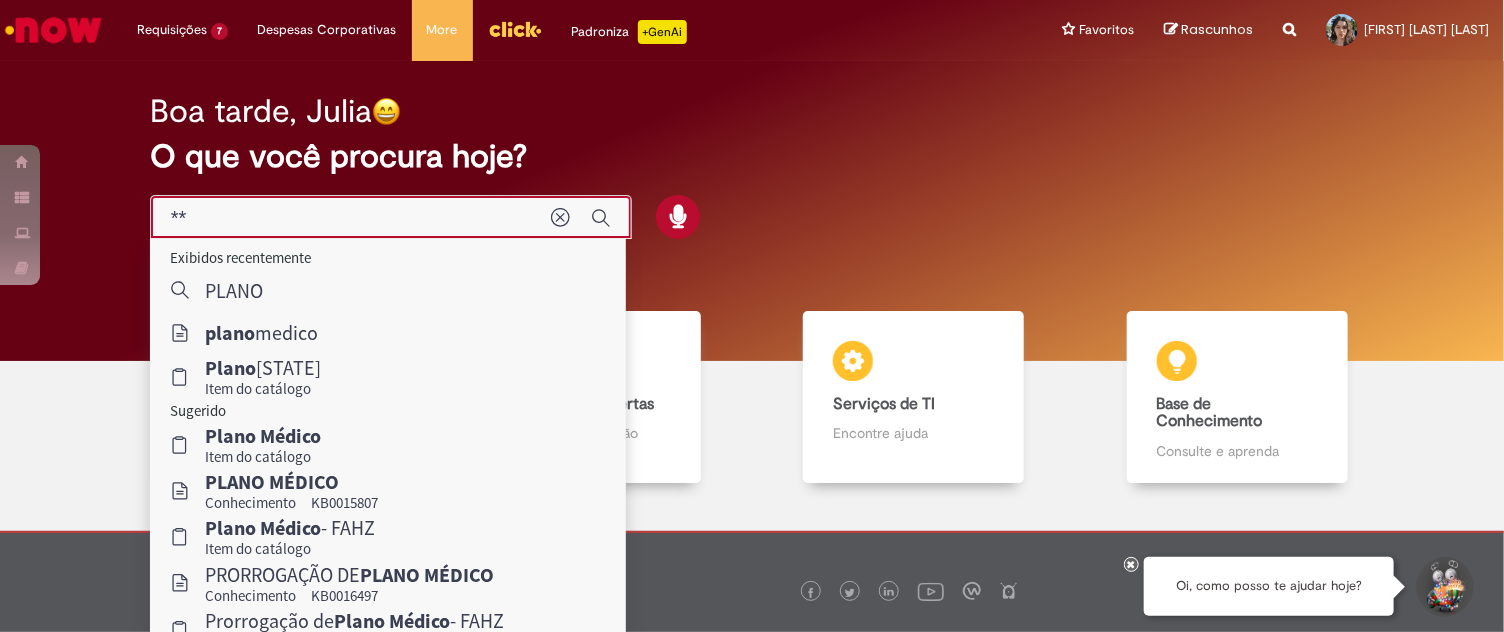 type on "*" 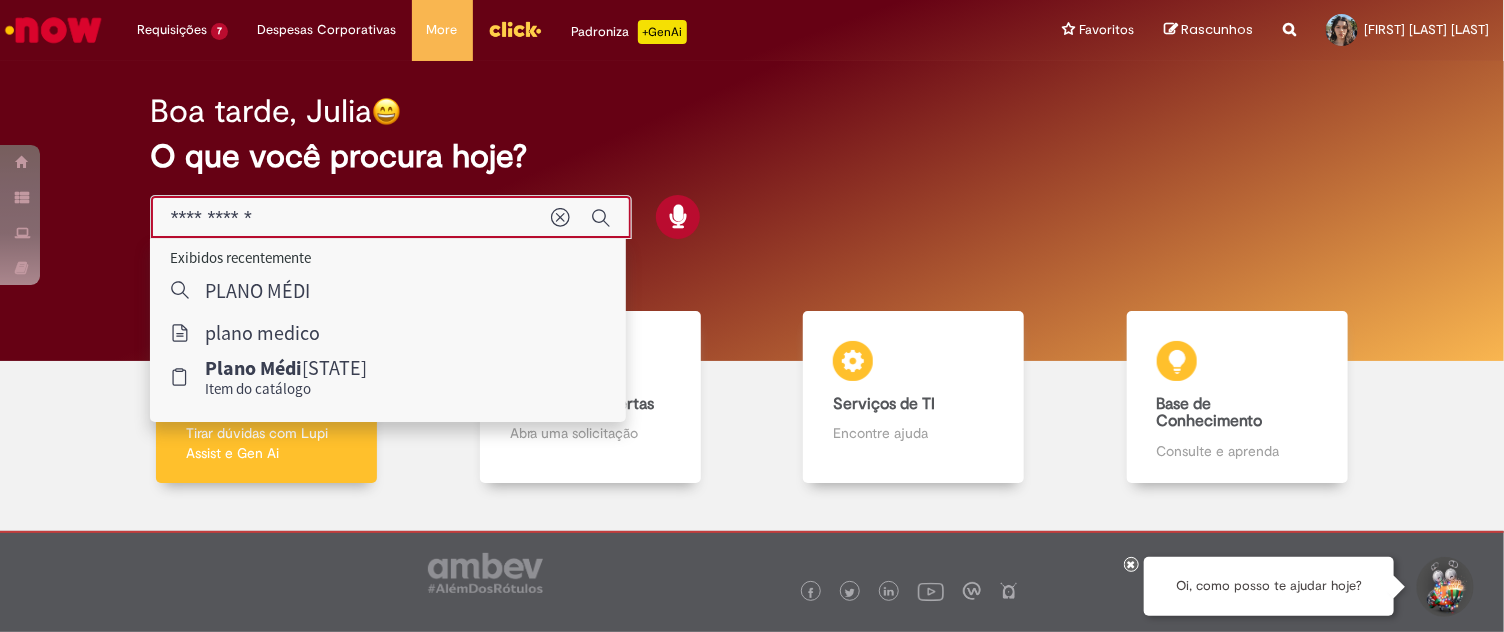 type on "**********" 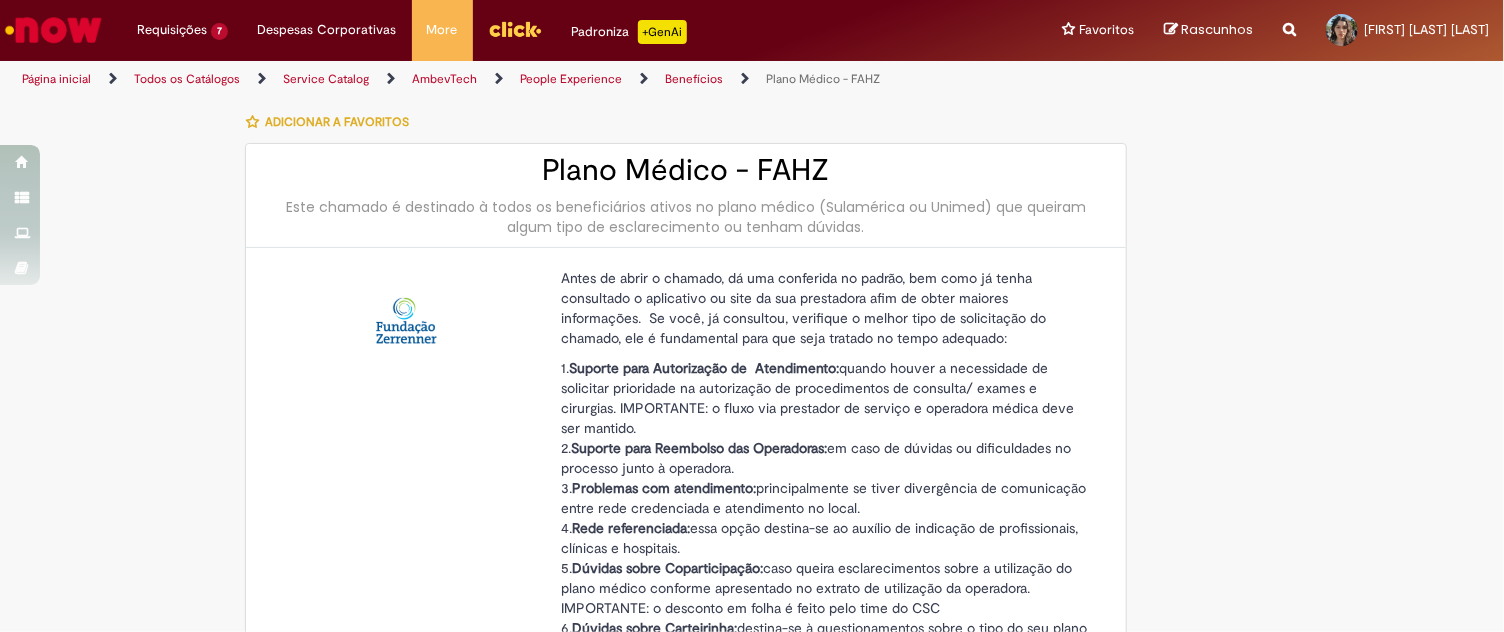 type on "********" 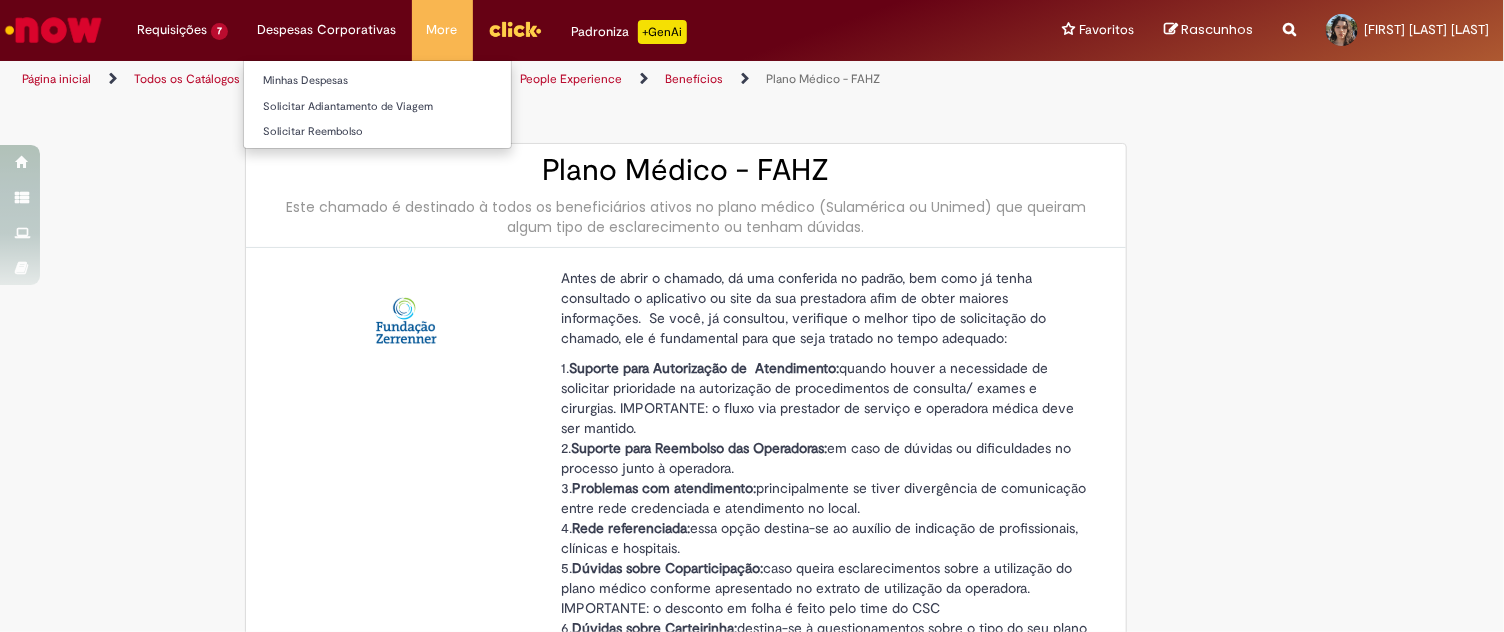 type on "**********" 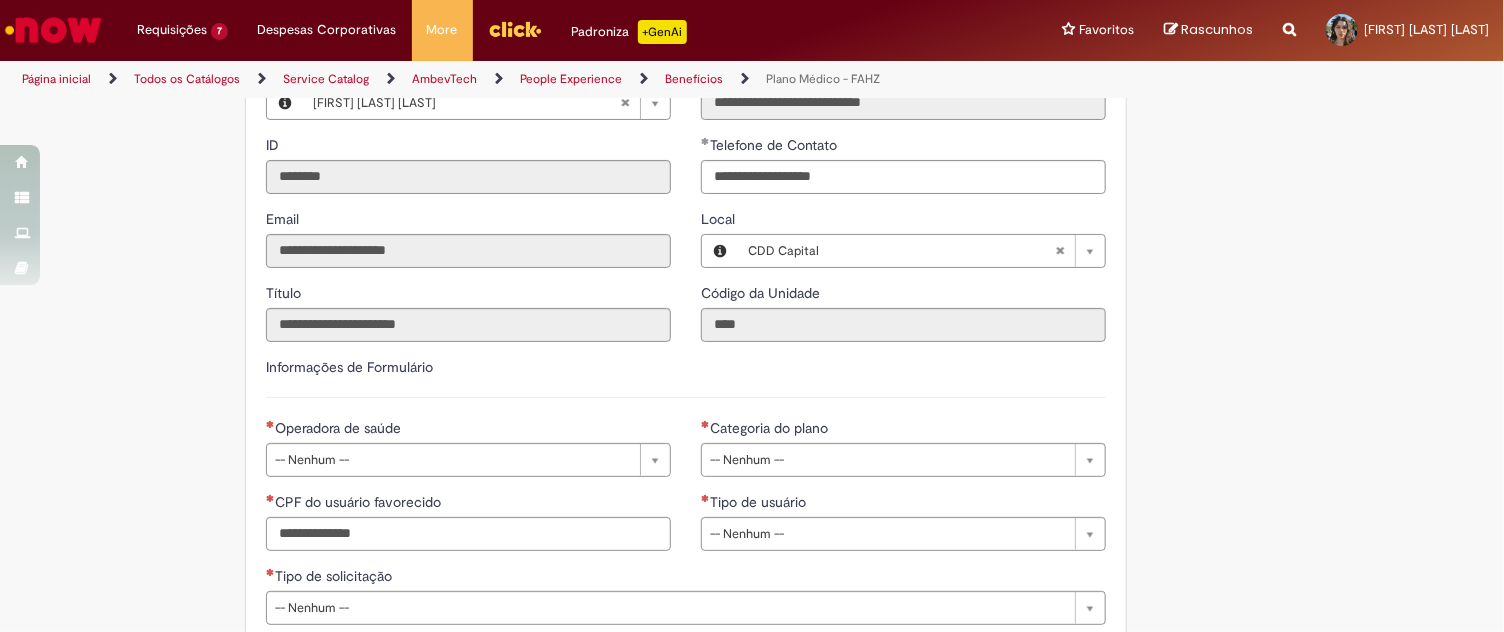 scroll, scrollTop: 1111, scrollLeft: 0, axis: vertical 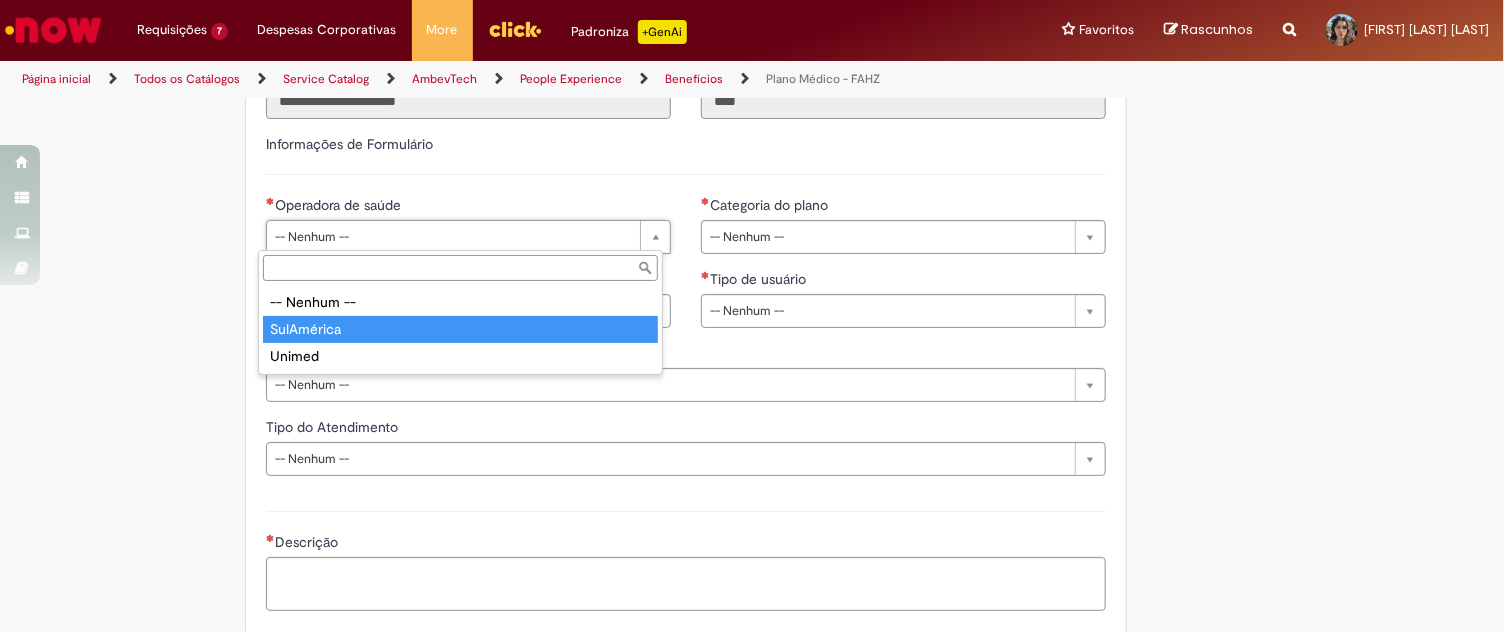 type on "**********" 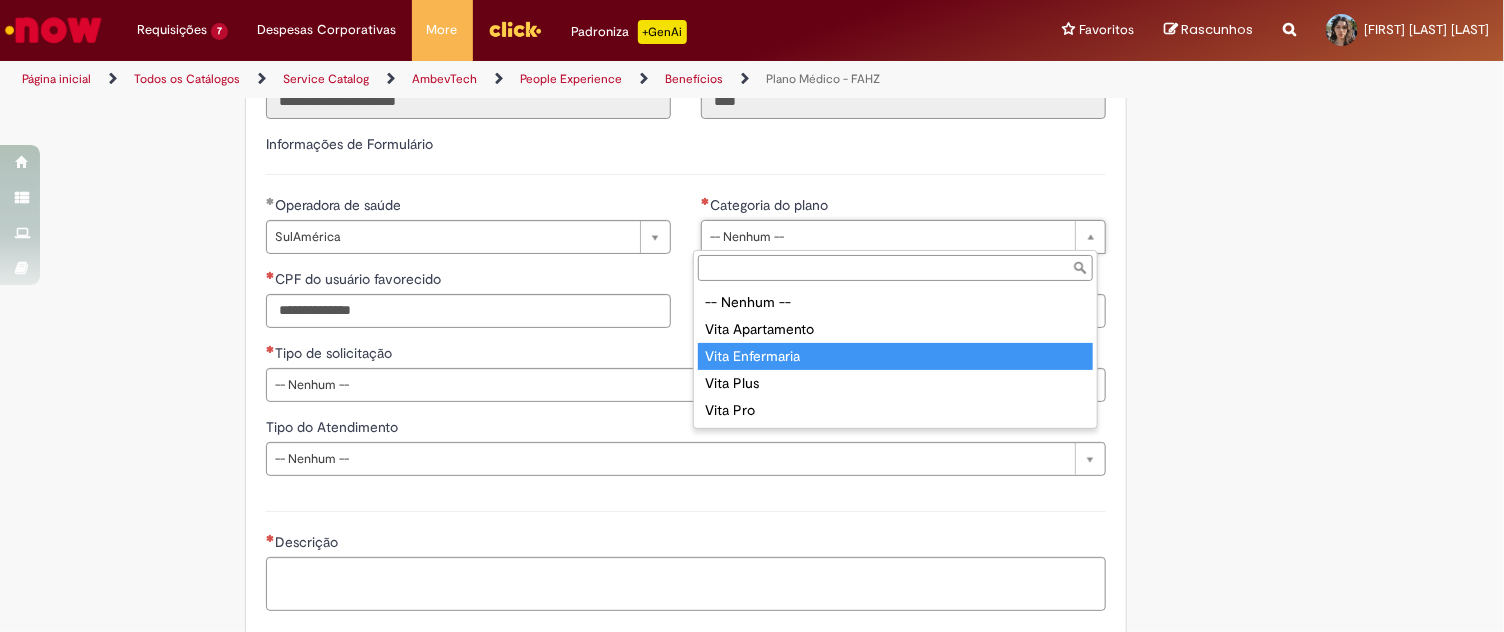 type on "**********" 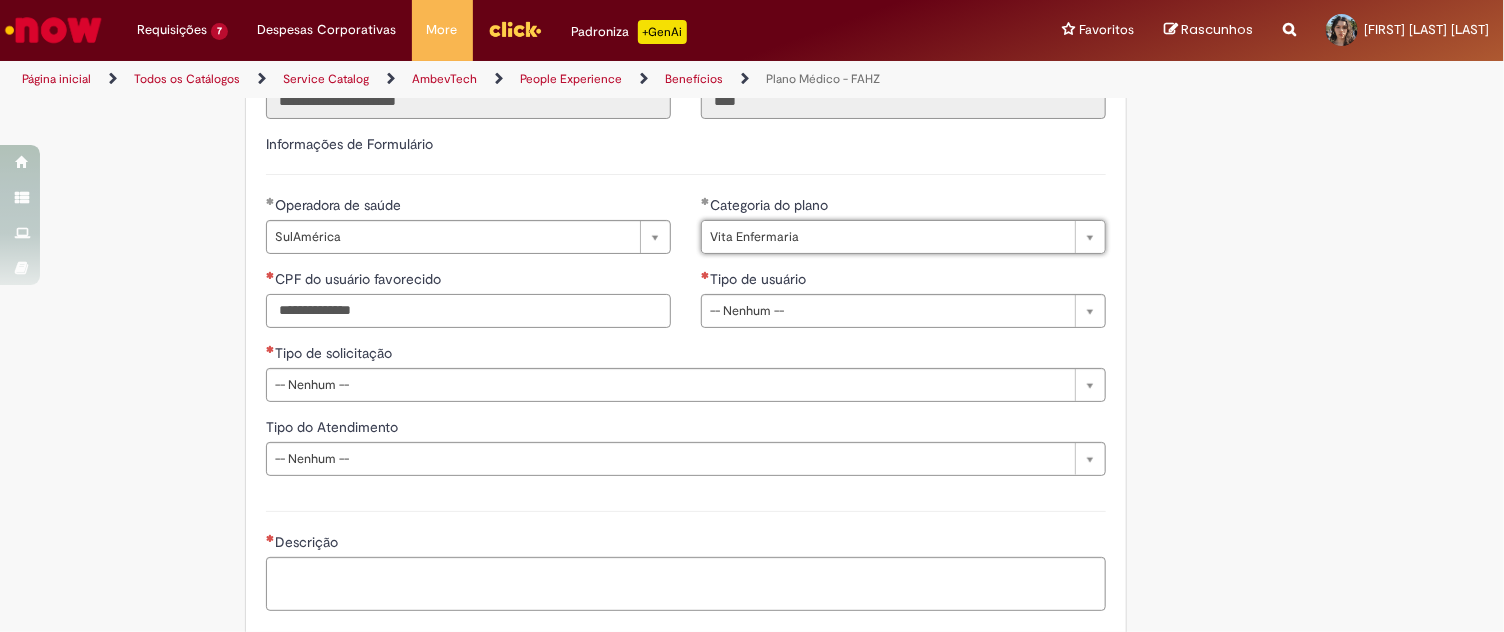 click on "CPF do usuário favorecido" at bounding box center [468, 311] 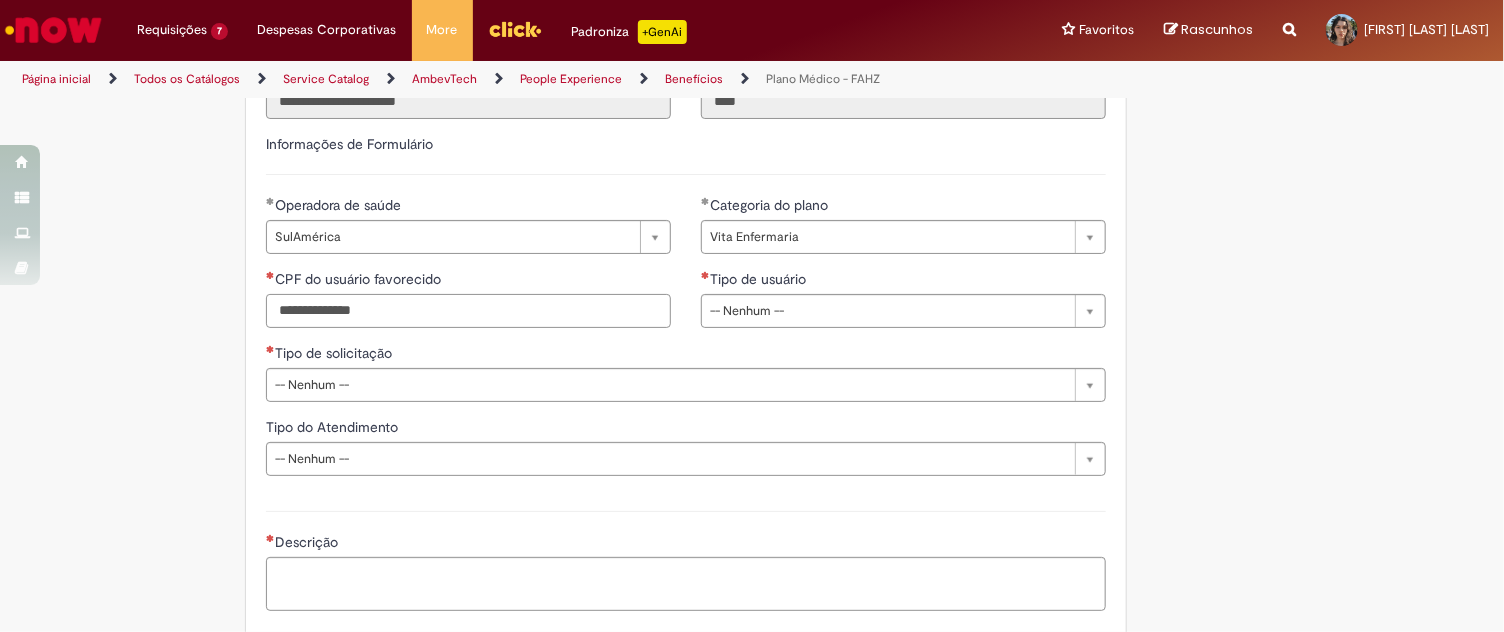paste on "**********" 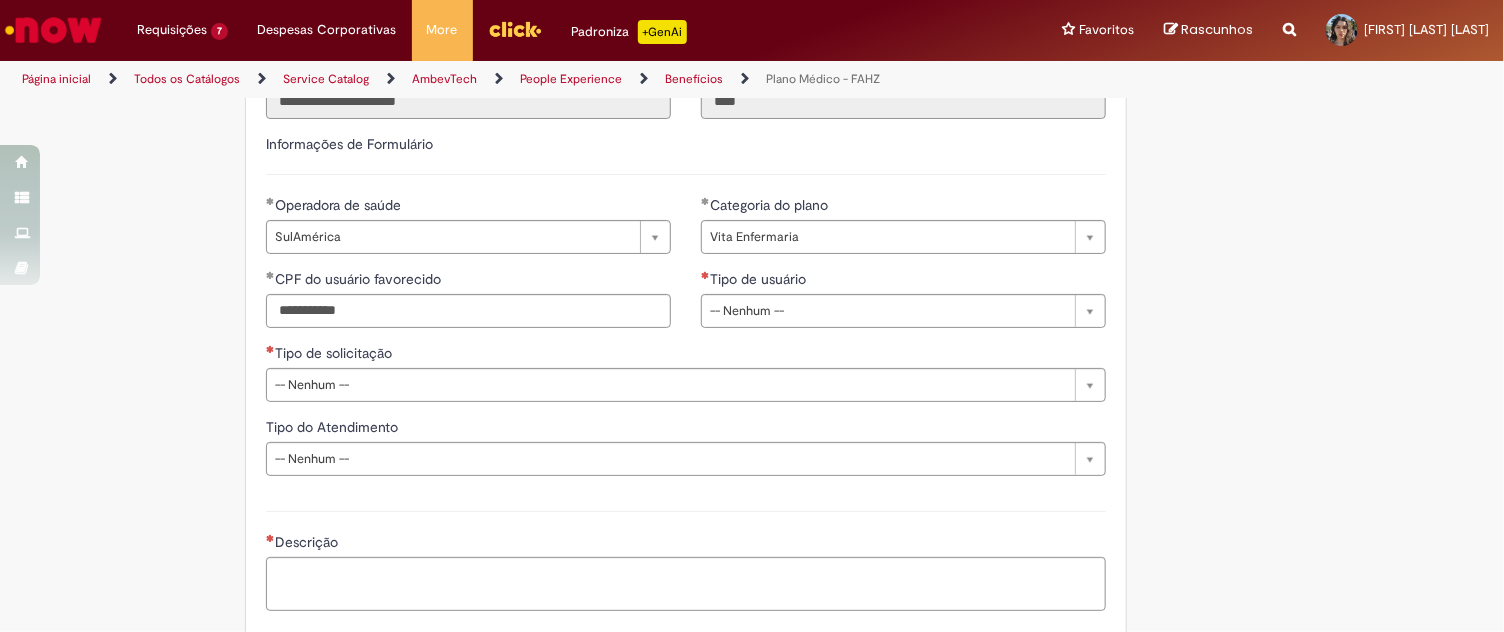 click on "Adicionar a Favoritos
Plano Médico - FAHZ
Este chamado é destinado à todos os beneficiários ativos no plano médico (Sulamérica ou Unimed) que queiram algum tipo de esclarecimento ou tenham dúvidas.
Antes de abrir o chamado, dá uma conferida no padrão, bem como já tenha consultado o aplicativo ou site da sua prestadora afim de obter maiores informações.  Se você, já consultou, verifique o melhor tipo de solicitação do chamado, ele é fundamental para que seja tratado no tempo adequado:
1.  Suporte para Autorização de  Atendimento:  quando houver a necessidade de solicitar prioridade na autorização de procedimentos de consulta/ exames e cirurgias. IMPORTANTE: o fluxo via prestador de serviço e operadora médica deve ser mantido.  2.  Suporte para Reembolso das Operadoras:  em caso de dúvidas ou dificuldades no processo junto à operadora." at bounding box center (654, -90) 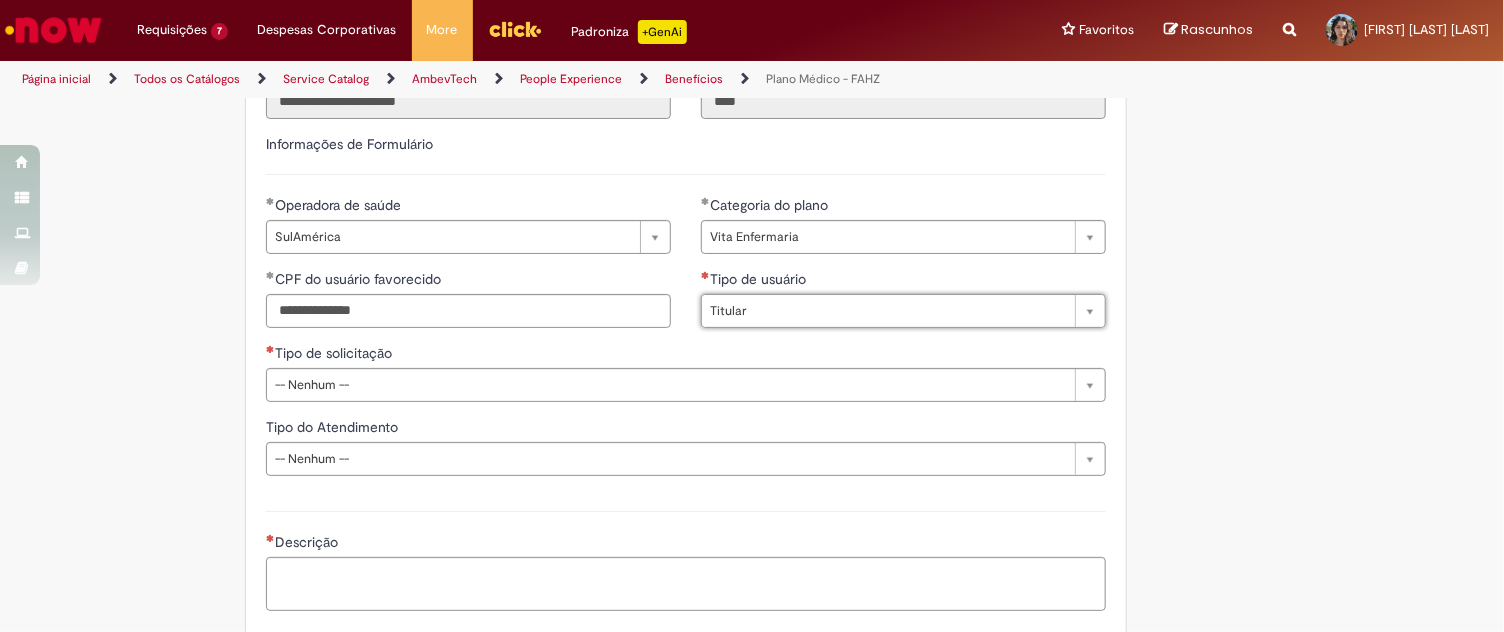 type on "*******" 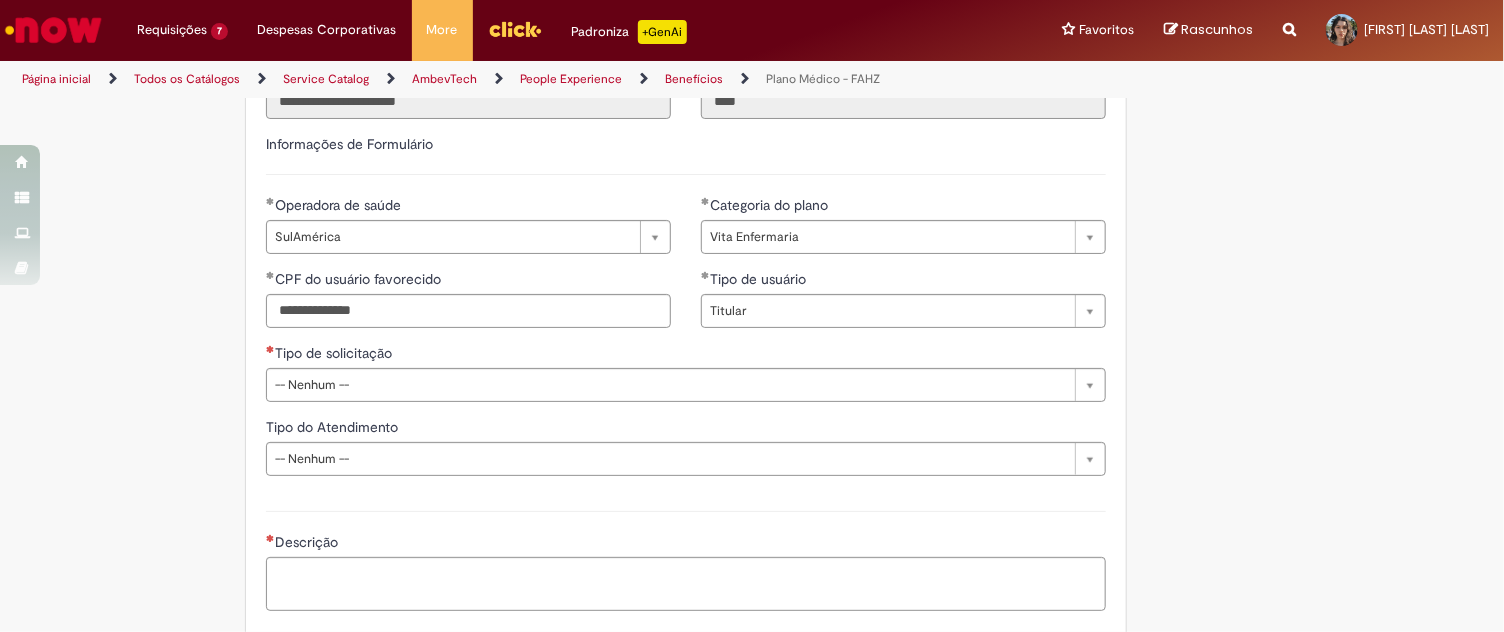 click on "Tipo de solicitação" at bounding box center (331, 353) 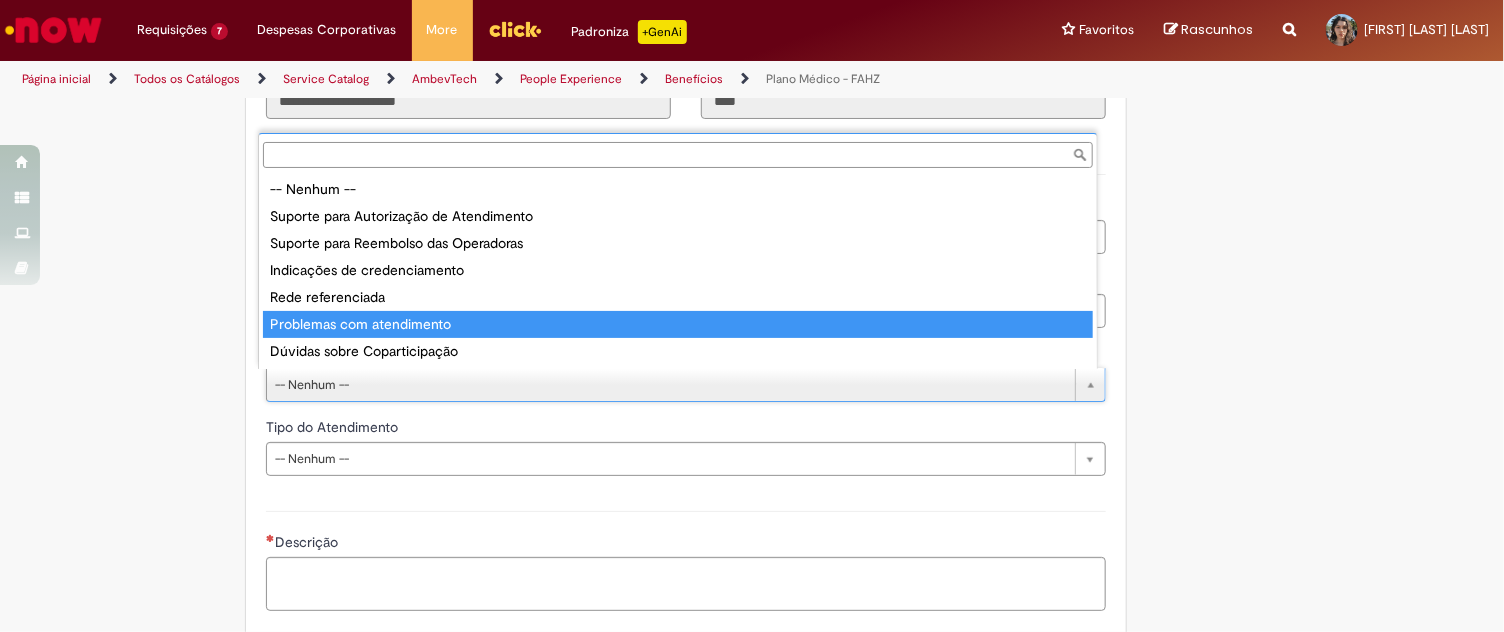 type on "**********" 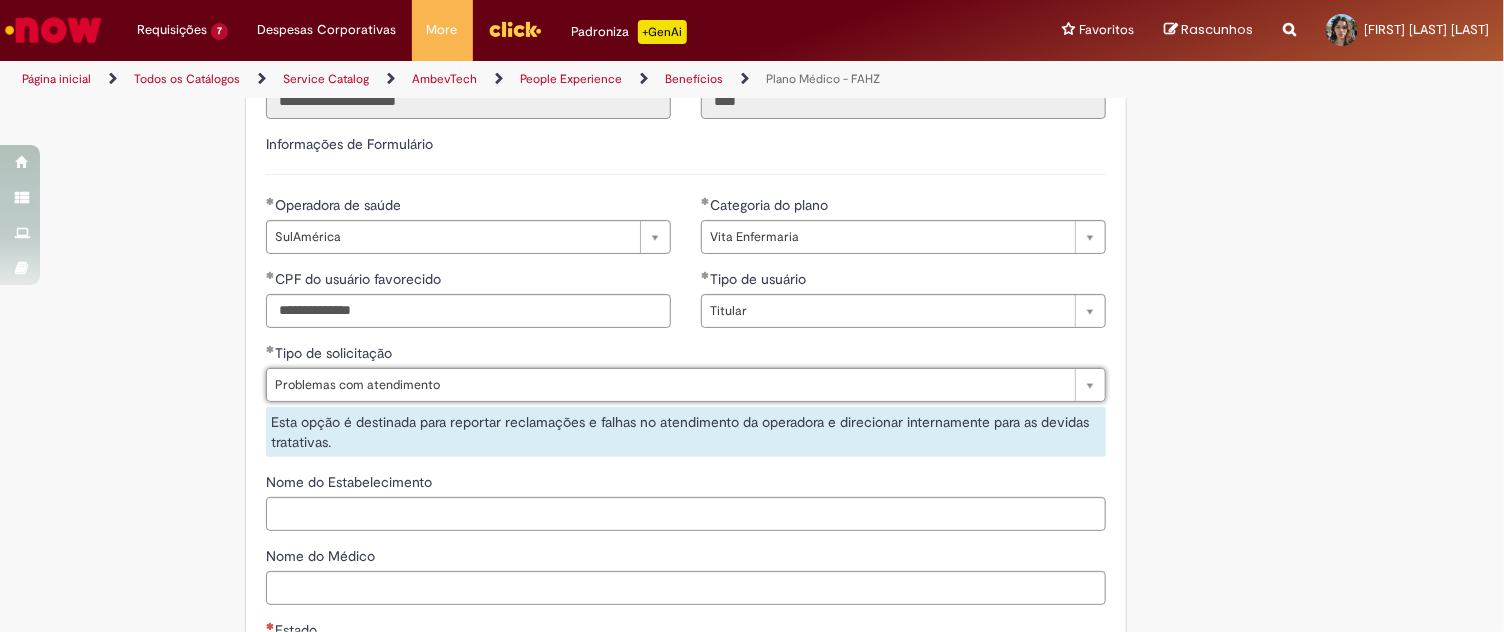 click on "Adicionar a Favoritos
Plano Médico - FAHZ
Este chamado é destinado à todos os beneficiários ativos no plano médico (Sulamérica ou Unimed) que queiram algum tipo de esclarecimento ou tenham dúvidas.
Antes de abrir o chamado, dá uma conferida no padrão, bem como já tenha consultado o aplicativo ou site da sua prestadora afim de obter maiores informações.  Se você, já consultou, verifique o melhor tipo de solicitação do chamado, ele é fundamental para que seja tratado no tempo adequado:
1.  Suporte para Autorização de  Atendimento:  quando houver a necessidade de solicitar prioridade na autorização de procedimentos de consulta/ exames e cirurgias. IMPORTANTE: o fluxo via prestador de serviço e operadora médica deve ser mantido.  2.  Suporte para Reembolso das Operadoras:  em caso de dúvidas ou dificuldades no processo junto à operadora." at bounding box center [654, 197] 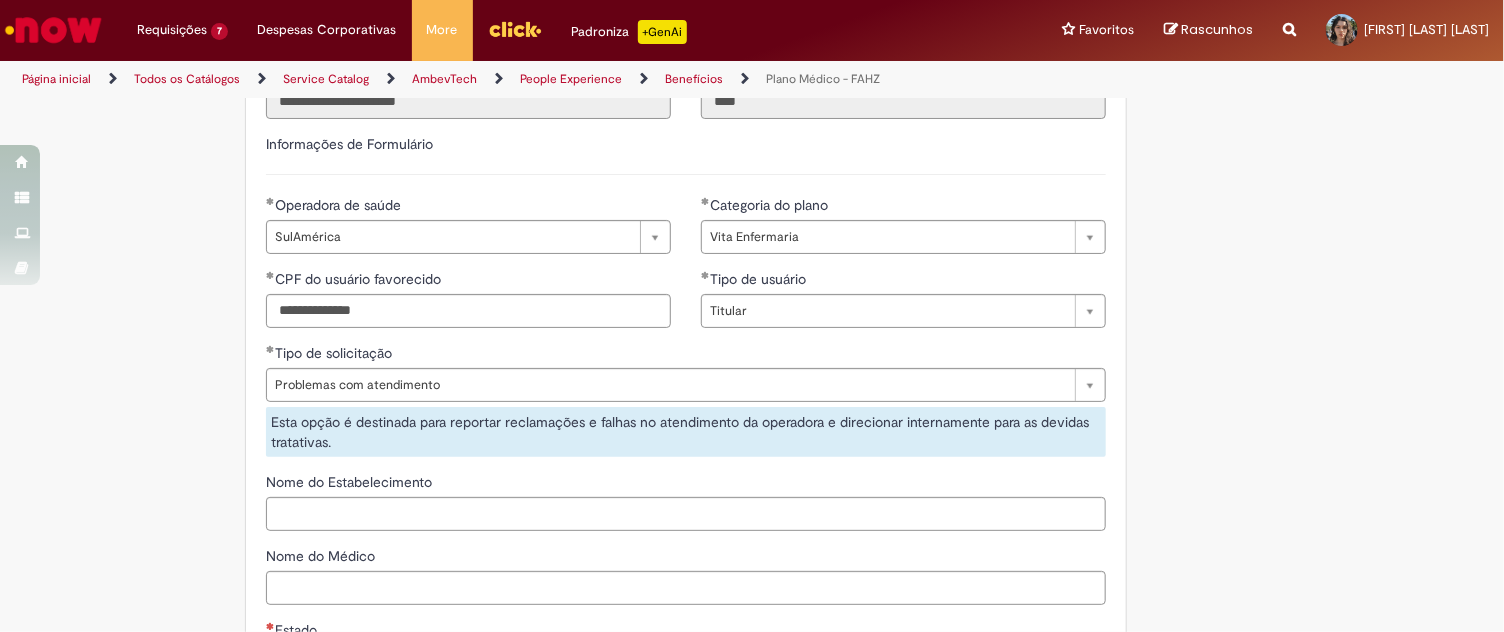 click on "Nome do Estabelecimento" at bounding box center (686, 484) 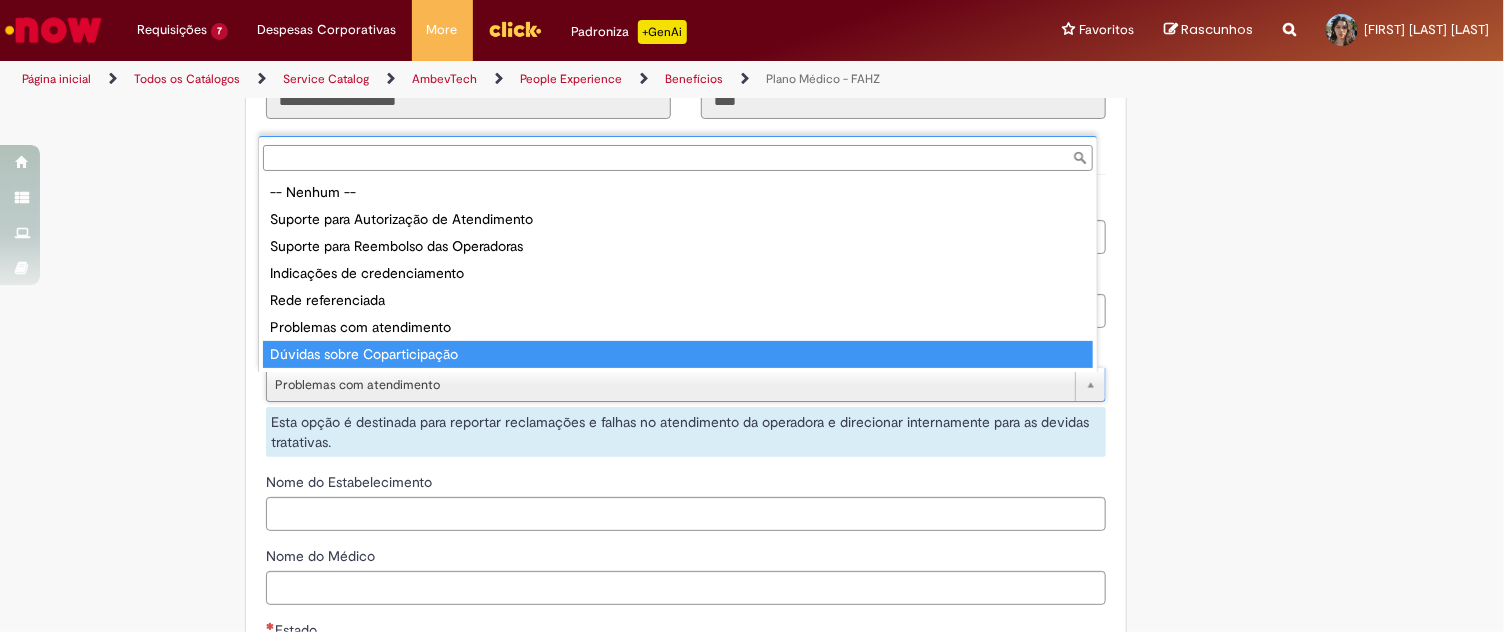 type on "**********" 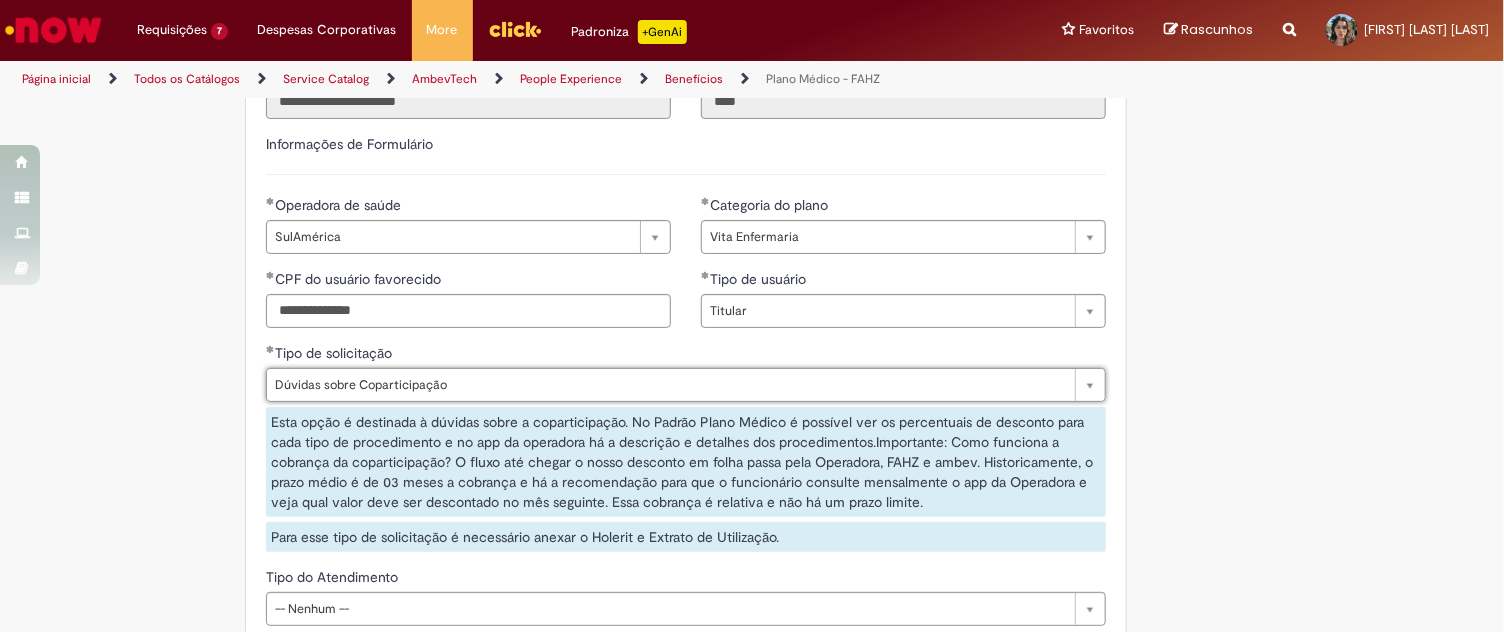 scroll, scrollTop: 0, scrollLeft: 176, axis: horizontal 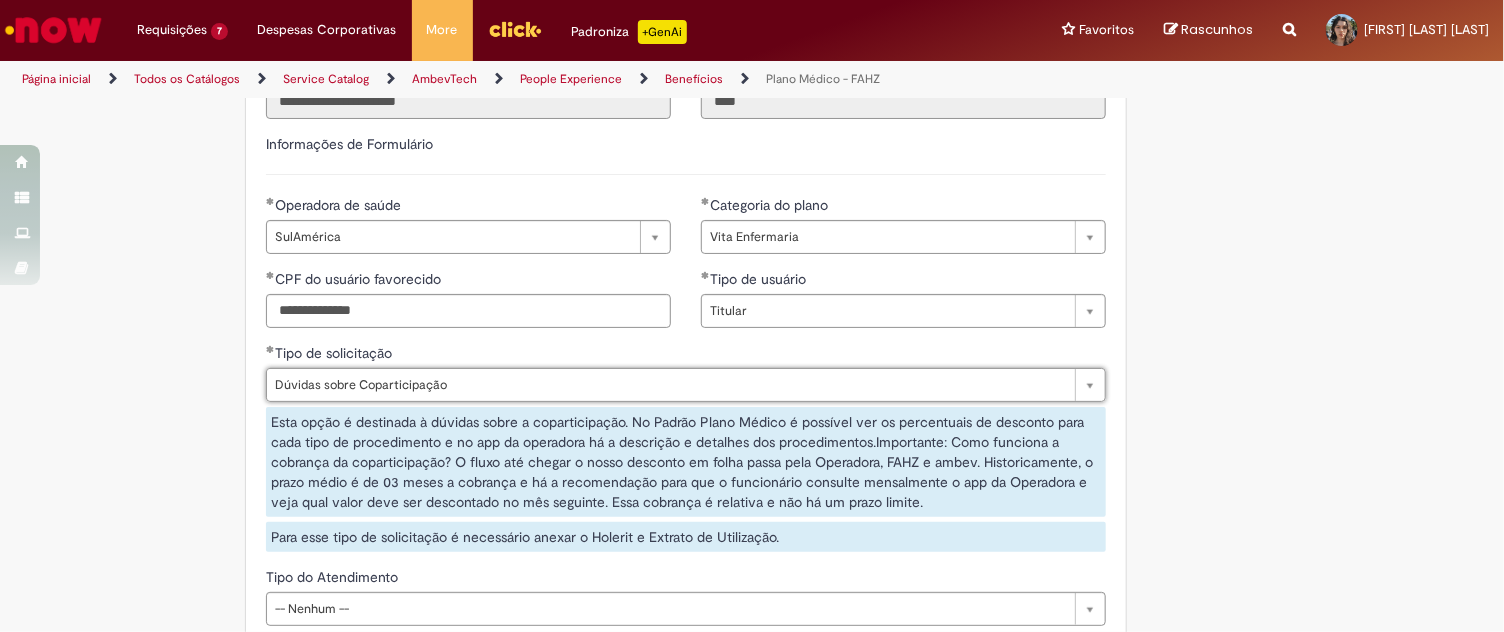 click on "**********" at bounding box center [686, 455] 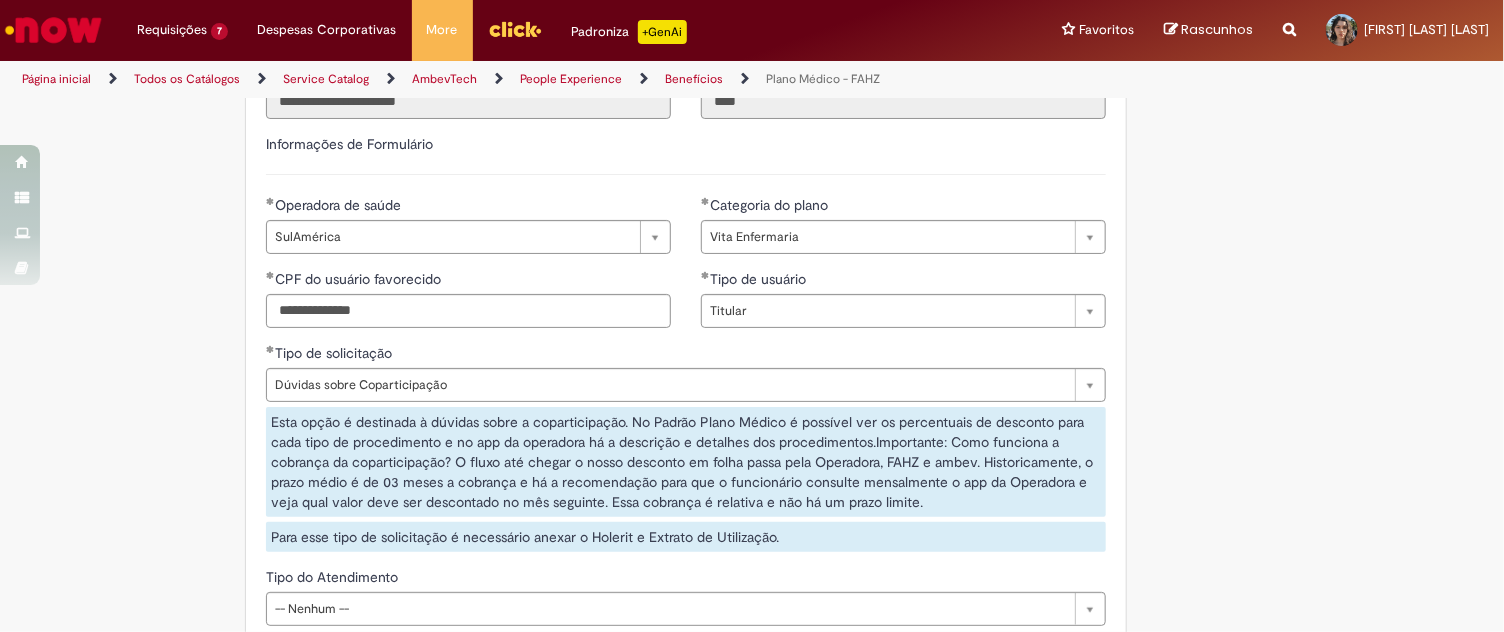scroll, scrollTop: 0, scrollLeft: 0, axis: both 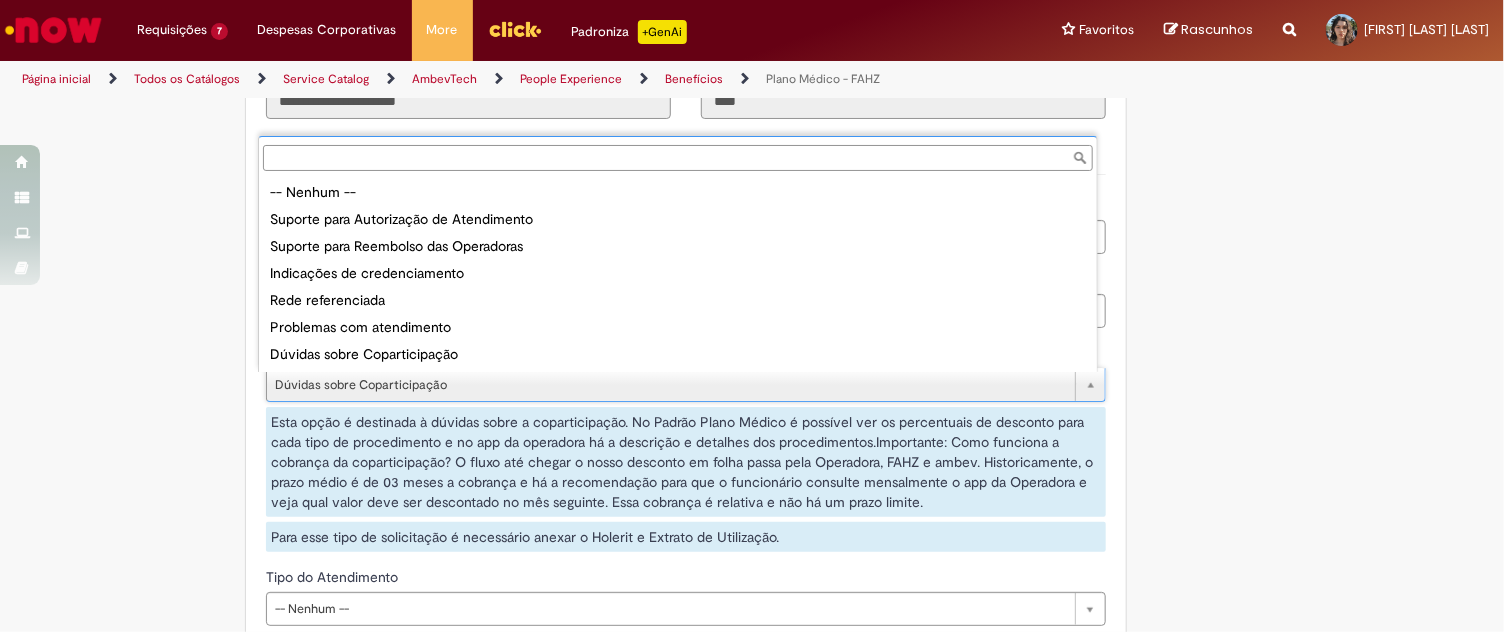 click on "-- Nenhum -- Suporte para Autorização de Atendimento Suporte para Reembolso das Operadoras Indicações de credenciamento Rede referenciada Problemas com atendimento Dúvidas sobre Coparticipação" at bounding box center (678, 273) 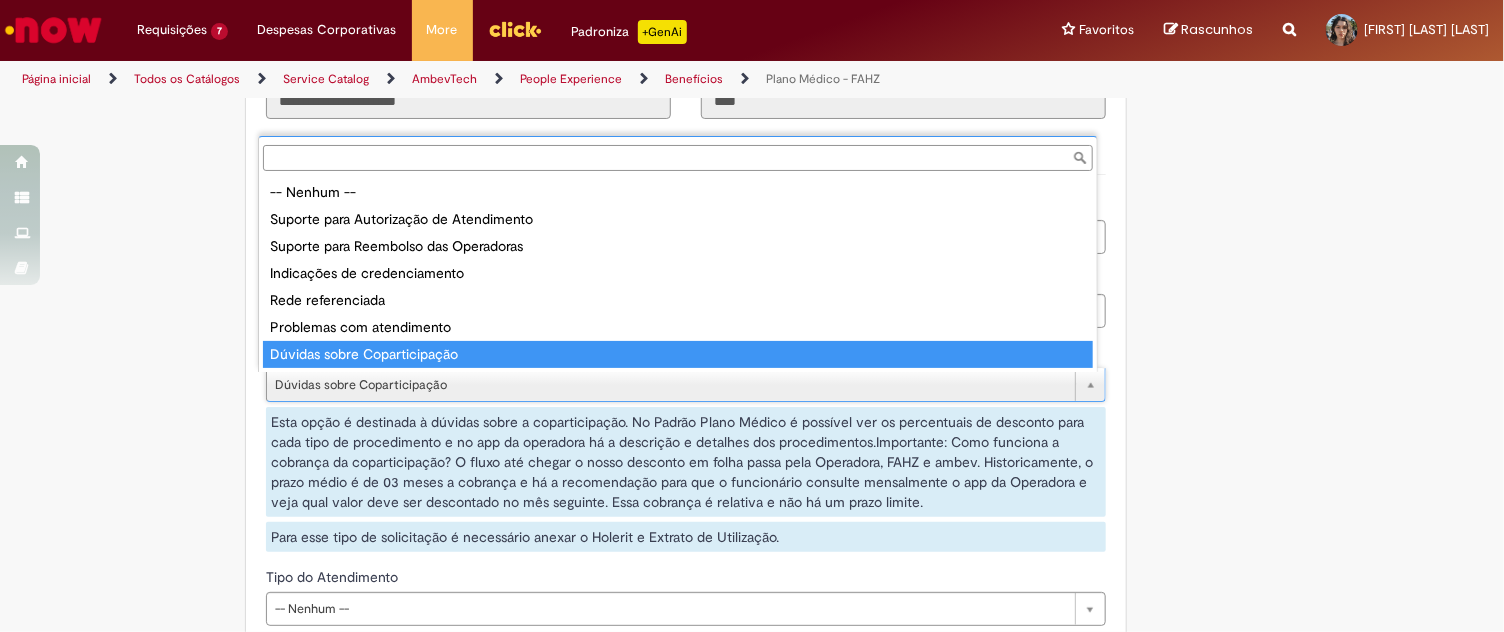 type on "**********" 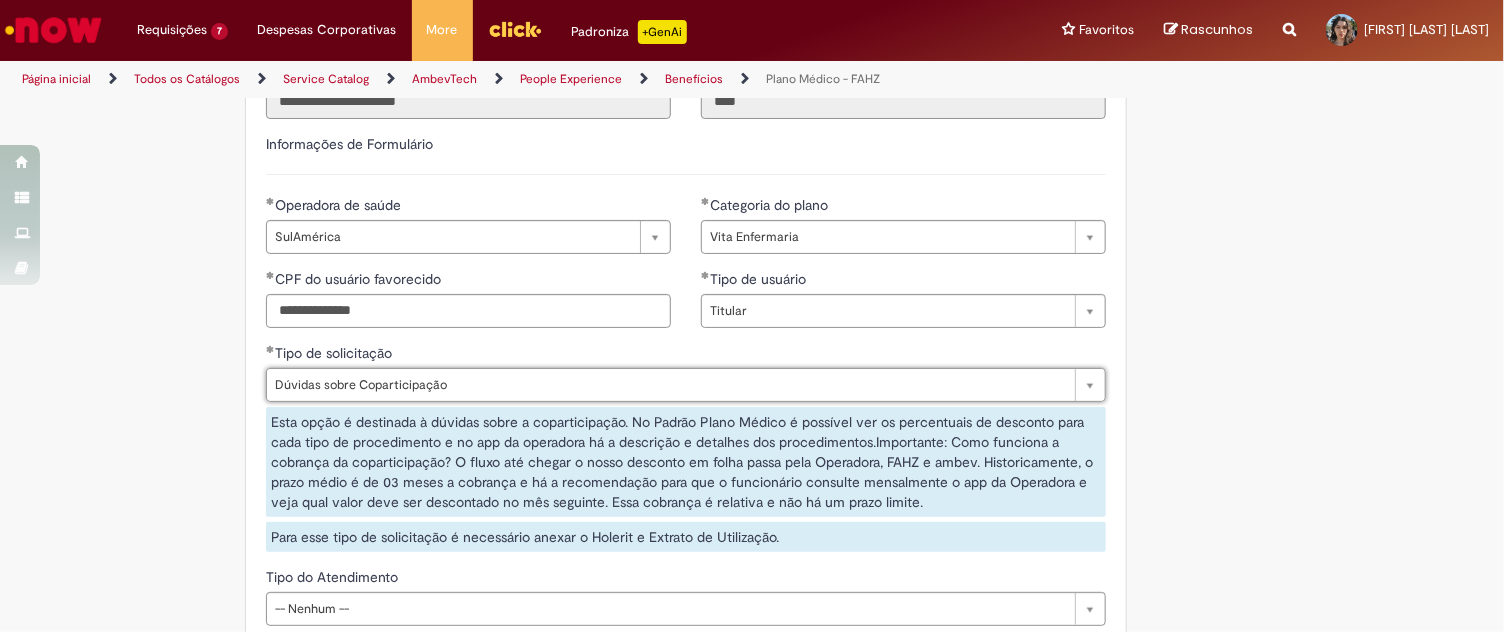 scroll, scrollTop: 0, scrollLeft: 187, axis: horizontal 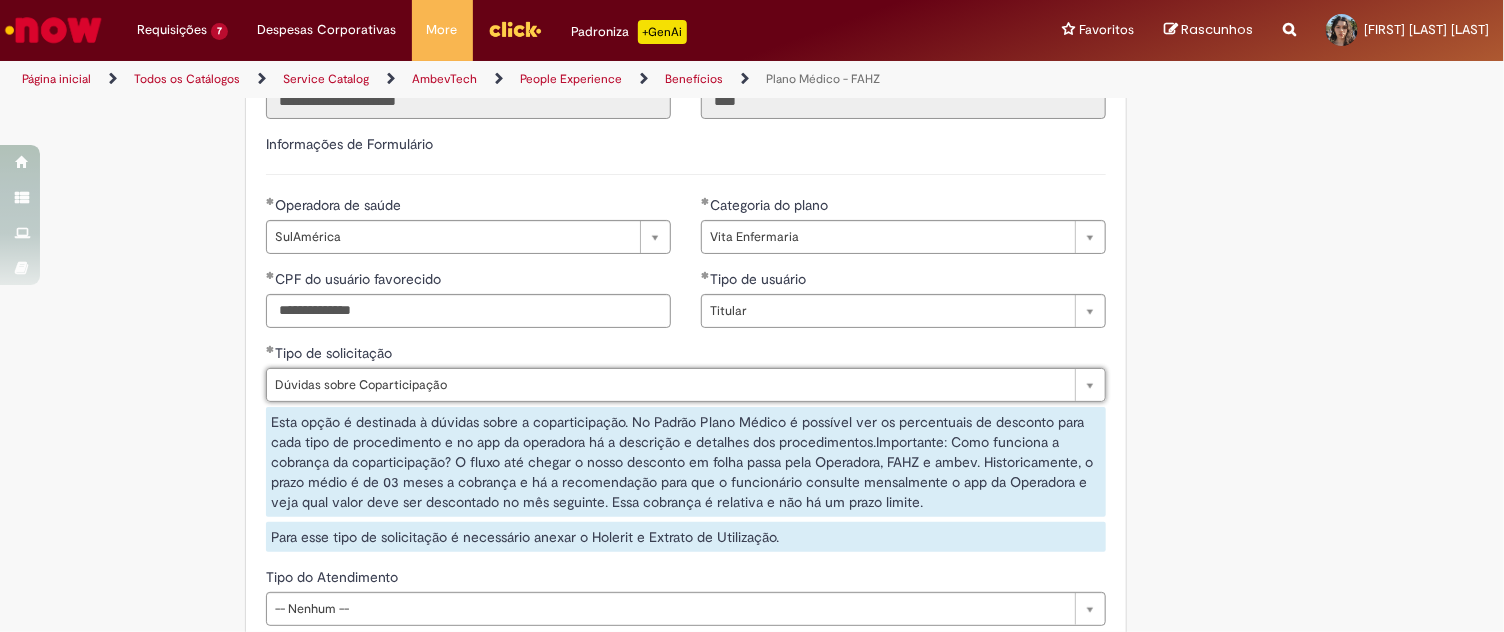 click on "Tire dúvidas com LupiAssist    +GenAI
Oi! Eu sou LupiAssist, uma Inteligência Artificial Generativa em constante aprendizado   Meu conteúdo é monitorado para trazer uma melhor experiência
Dúvidas comuns:
Só mais um instante, estou consultando nossas bases de conhecimento  e escrevendo a melhor resposta pra você!
Title
Lorem ipsum dolor sit amet    Fazer uma nova pergunta
Gerei esta resposta utilizando IA Generativa em conjunto com os nossos padrões. Em caso de divergência, os documentos oficiais prevalecerão.
Saiba mais em:
Ou ligue para:
E aí, te ajudei?
Sim, obrigado!" at bounding box center (752, 102) 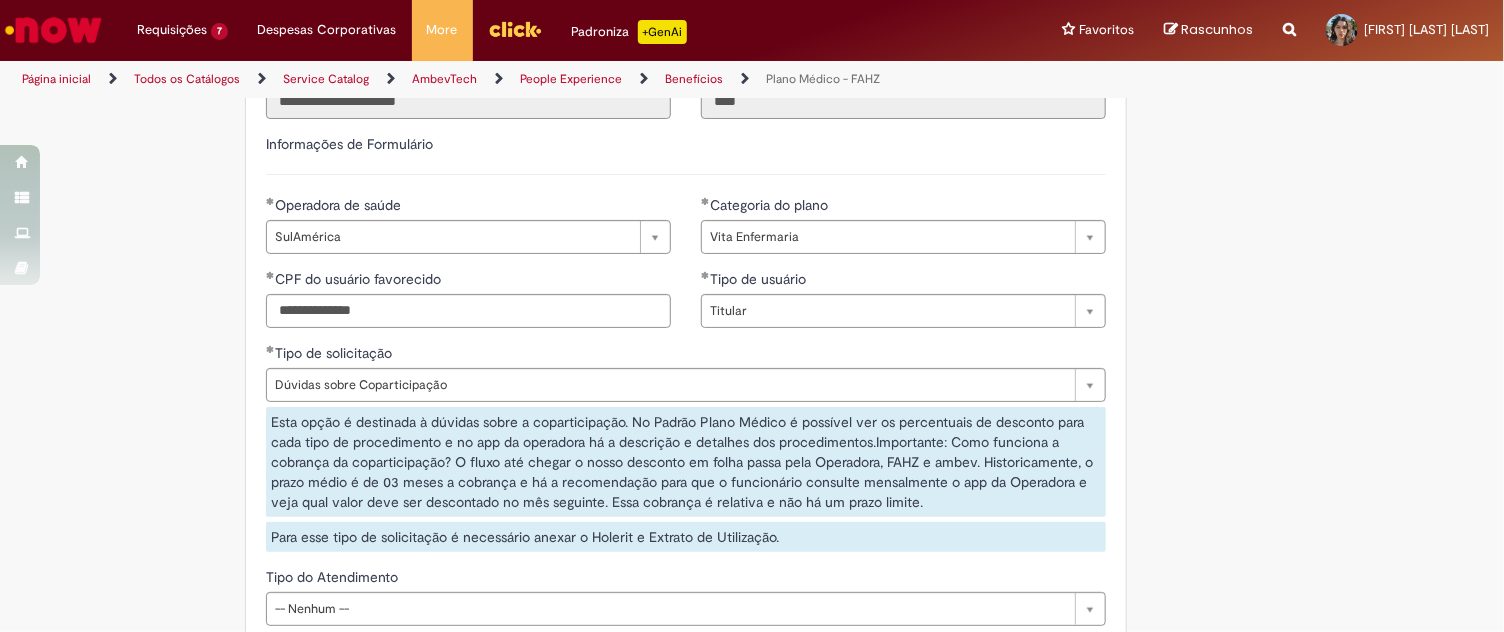 scroll, scrollTop: 1222, scrollLeft: 0, axis: vertical 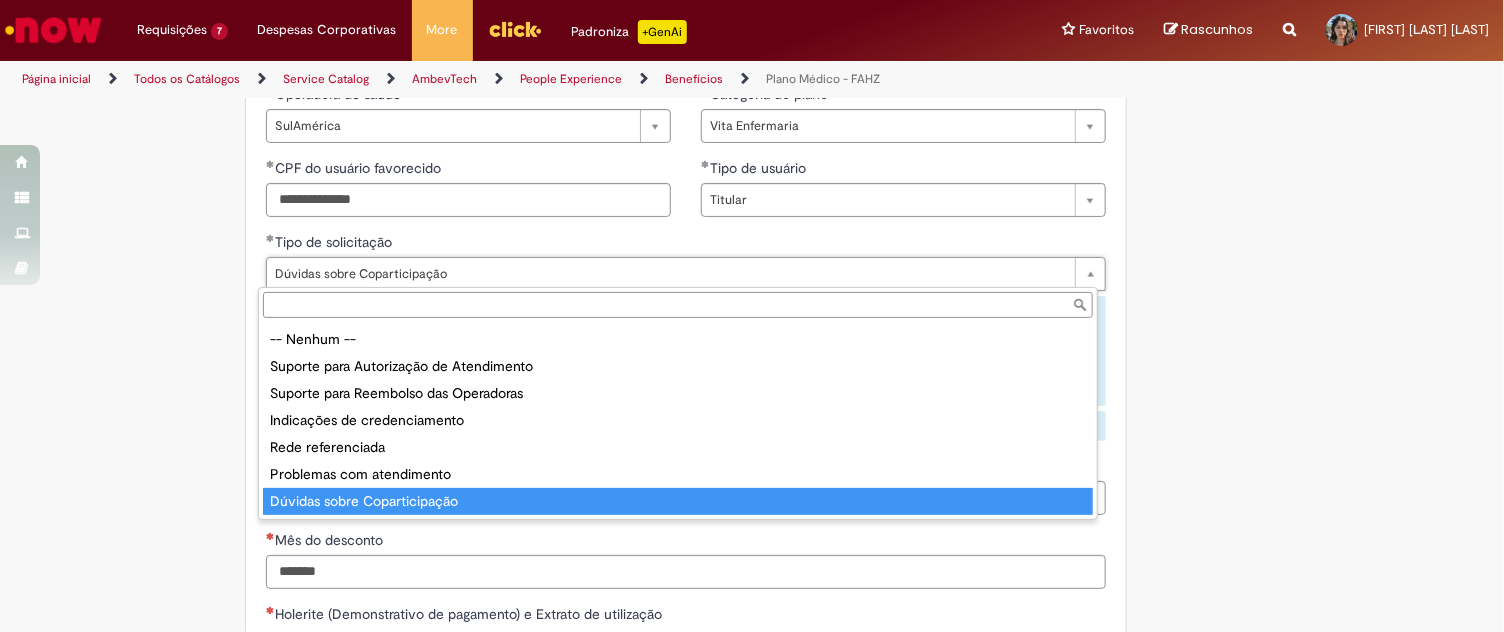 type on "**********" 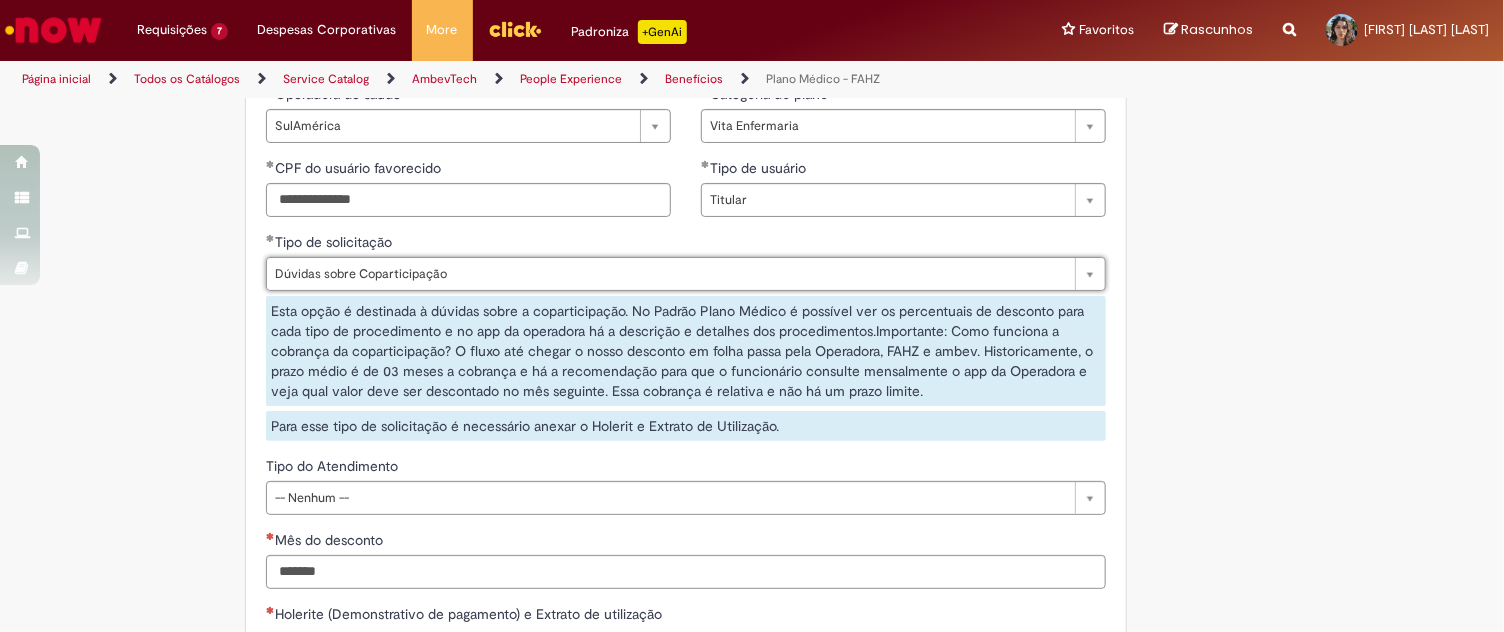 click on "Adicionar a Favoritos
Plano Médico - FAHZ
Este chamado é destinado à todos os beneficiários ativos no plano médico (Sulamérica ou Unimed) que queiram algum tipo de esclarecimento ou tenham dúvidas.
Antes de abrir o chamado, dá uma conferida no padrão, bem como já tenha consultado o aplicativo ou site da sua prestadora afim de obter maiores informações.  Se você, já consultou, verifique o melhor tipo de solicitação do chamado, ele é fundamental para que seja tratado no tempo adequado:
1.  Suporte para Autorização de  Atendimento:  quando houver a necessidade de solicitar prioridade na autorização de procedimentos de consulta/ exames e cirurgias. IMPORTANTE: o fluxo via prestador de serviço e operadora médica deve ser mantido.  2.  Suporte para Reembolso das Operadoras:  em caso de dúvidas ou dificuldades no processo junto à operadora." at bounding box center [654, -10] 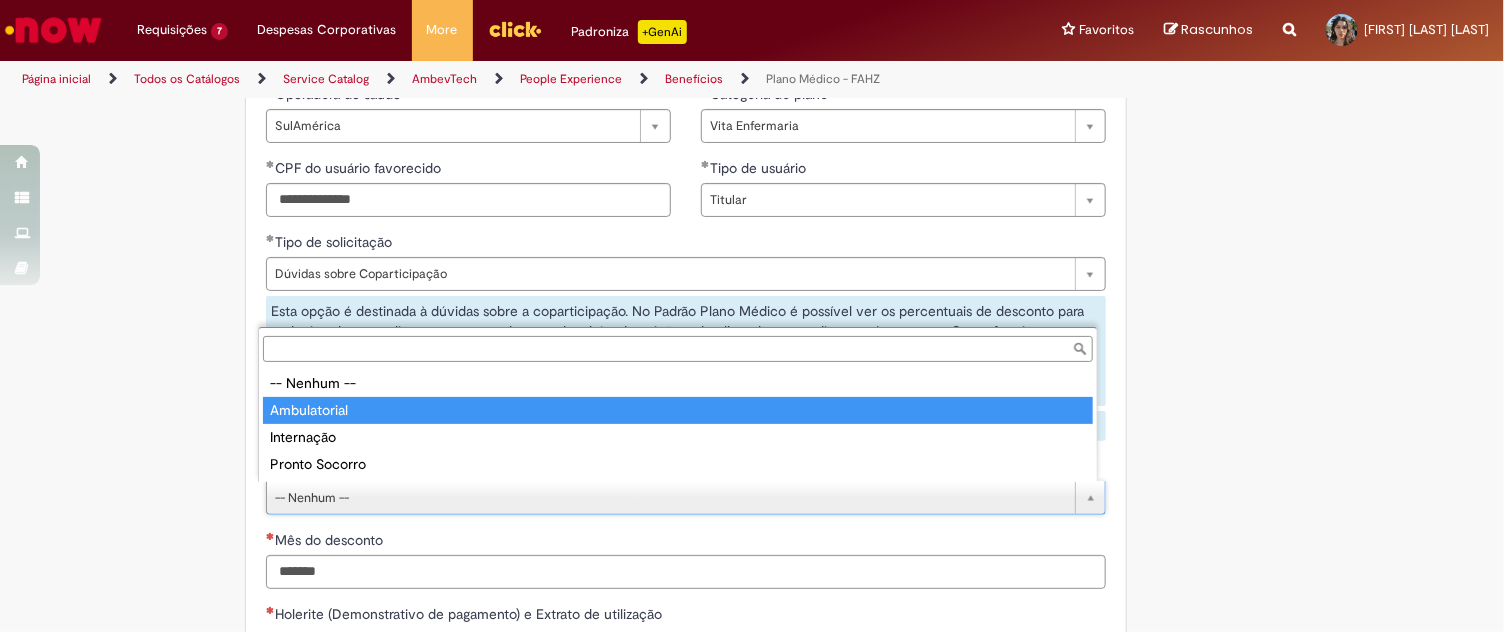 type on "**********" 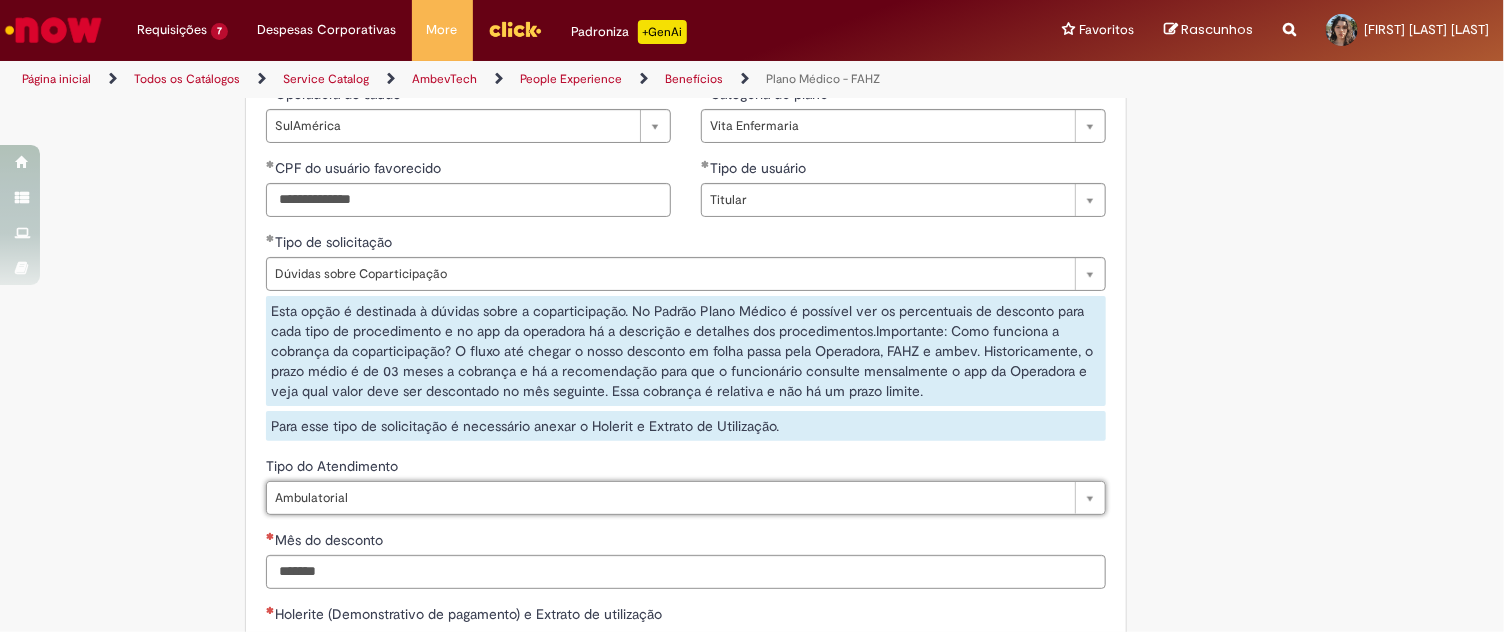 click on "Adicionar a Favoritos
Plano Médico - FAHZ
Este chamado é destinado à todos os beneficiários ativos no plano médico (Sulamérica ou Unimed) que queiram algum tipo de esclarecimento ou tenham dúvidas.
Antes de abrir o chamado, dá uma conferida no padrão, bem como já tenha consultado o aplicativo ou site da sua prestadora afim de obter maiores informações.  Se você, já consultou, verifique o melhor tipo de solicitação do chamado, ele é fundamental para que seja tratado no tempo adequado:
1.  Suporte para Autorização de  Atendimento:  quando houver a necessidade de solicitar prioridade na autorização de procedimentos de consulta/ exames e cirurgias. IMPORTANTE: o fluxo via prestador de serviço e operadora médica deve ser mantido.  2.  Suporte para Reembolso das Operadoras:  em caso de dúvidas ou dificuldades no processo junto à operadora." at bounding box center [654, -10] 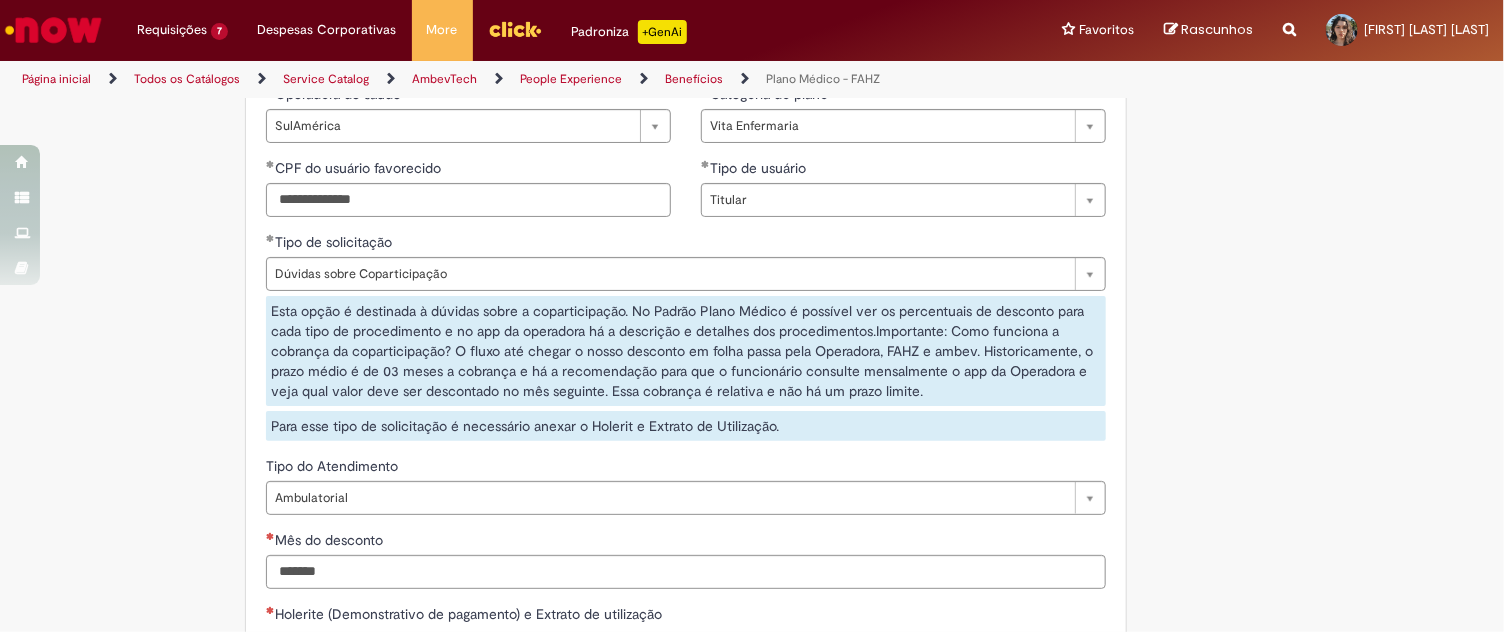 scroll, scrollTop: 1333, scrollLeft: 0, axis: vertical 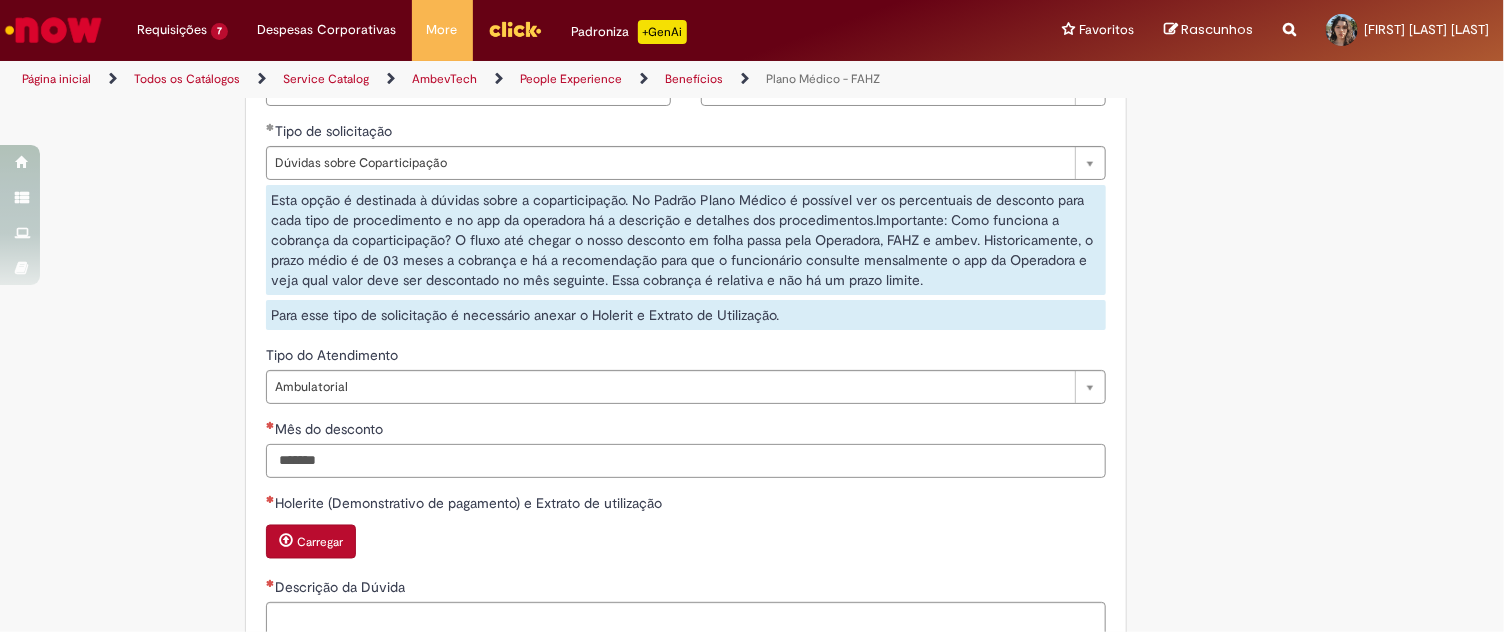 click on "Mês do desconto" at bounding box center [686, 461] 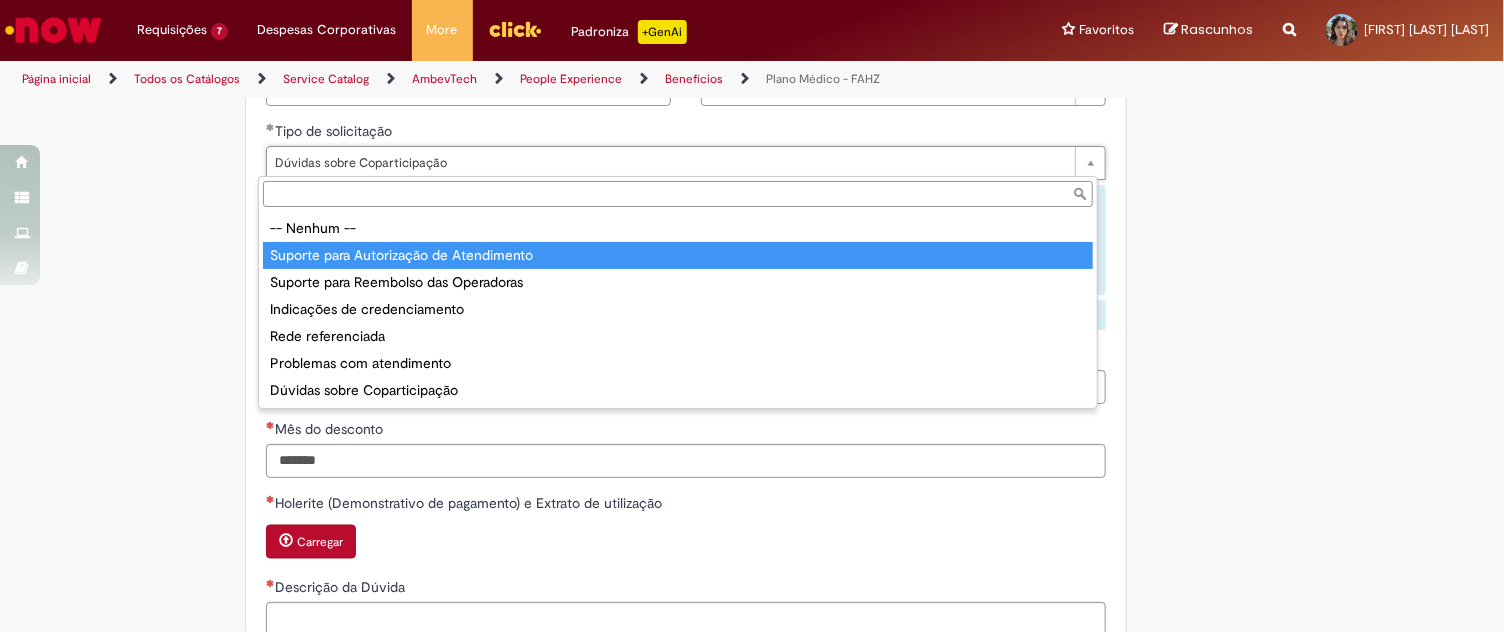 type on "**********" 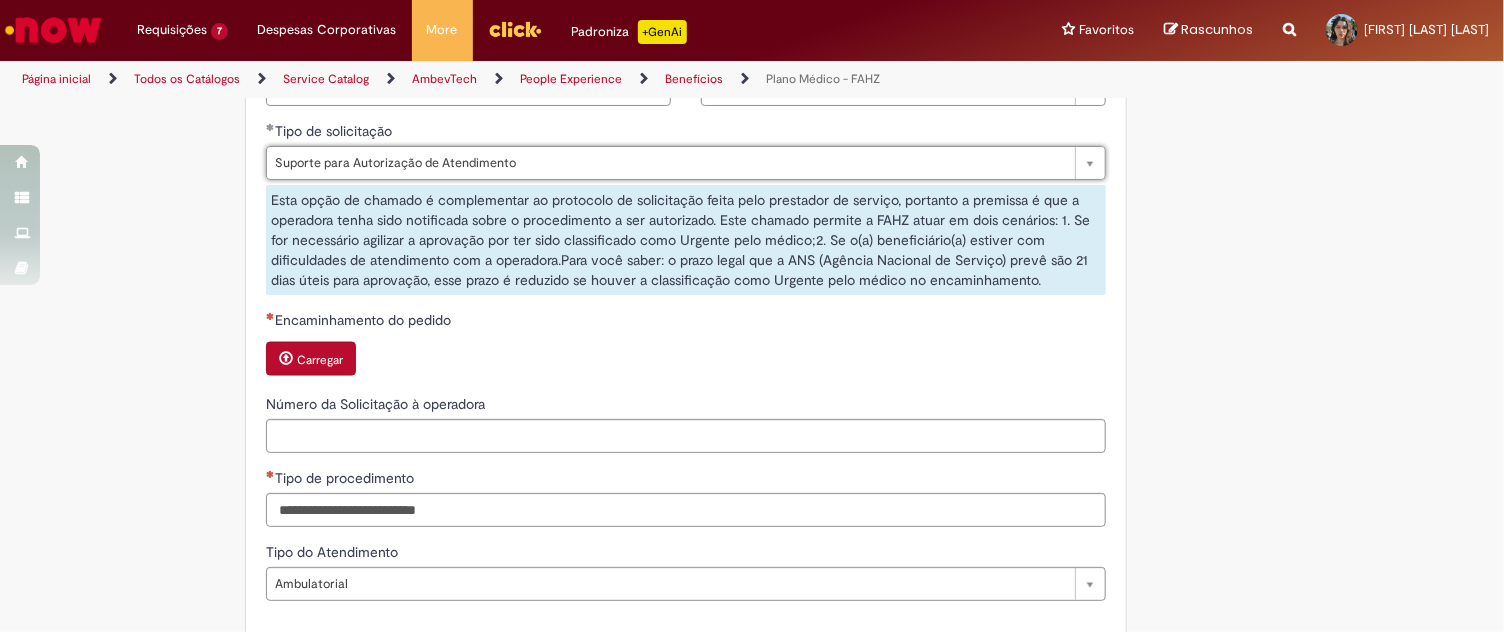 scroll, scrollTop: 0, scrollLeft: 187, axis: horizontal 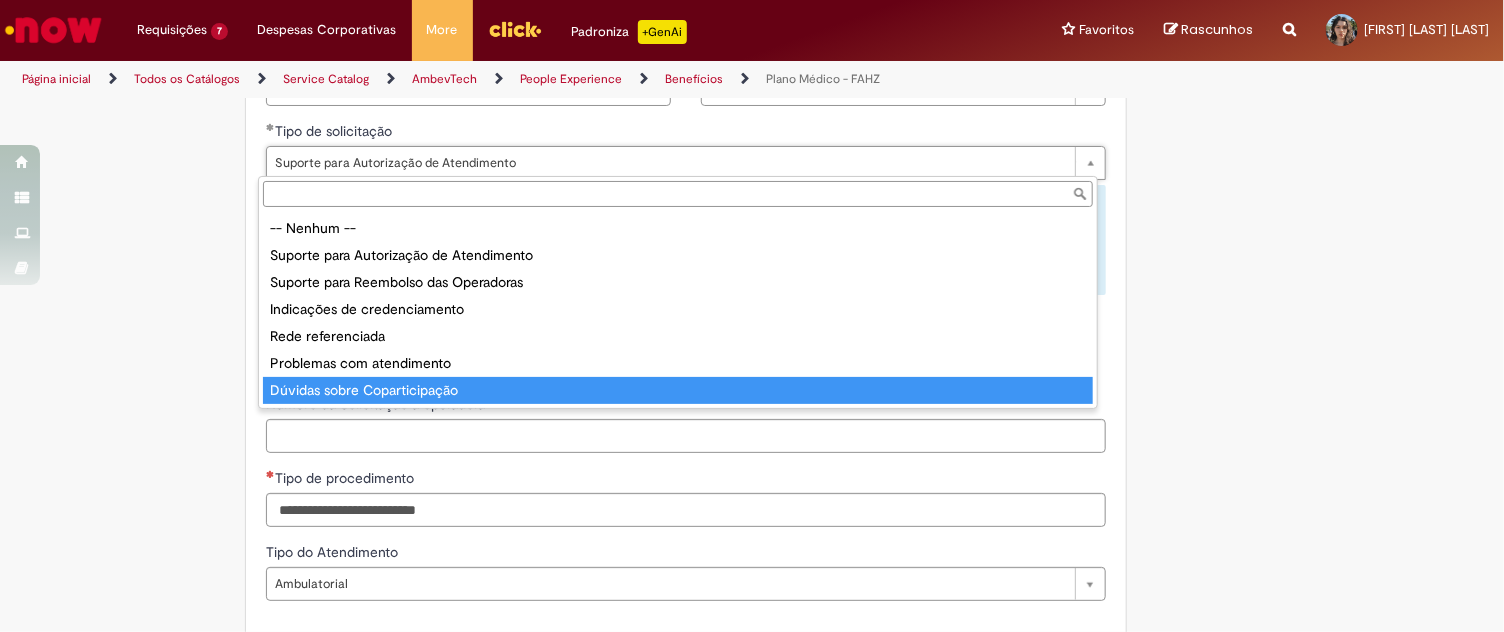 type on "**********" 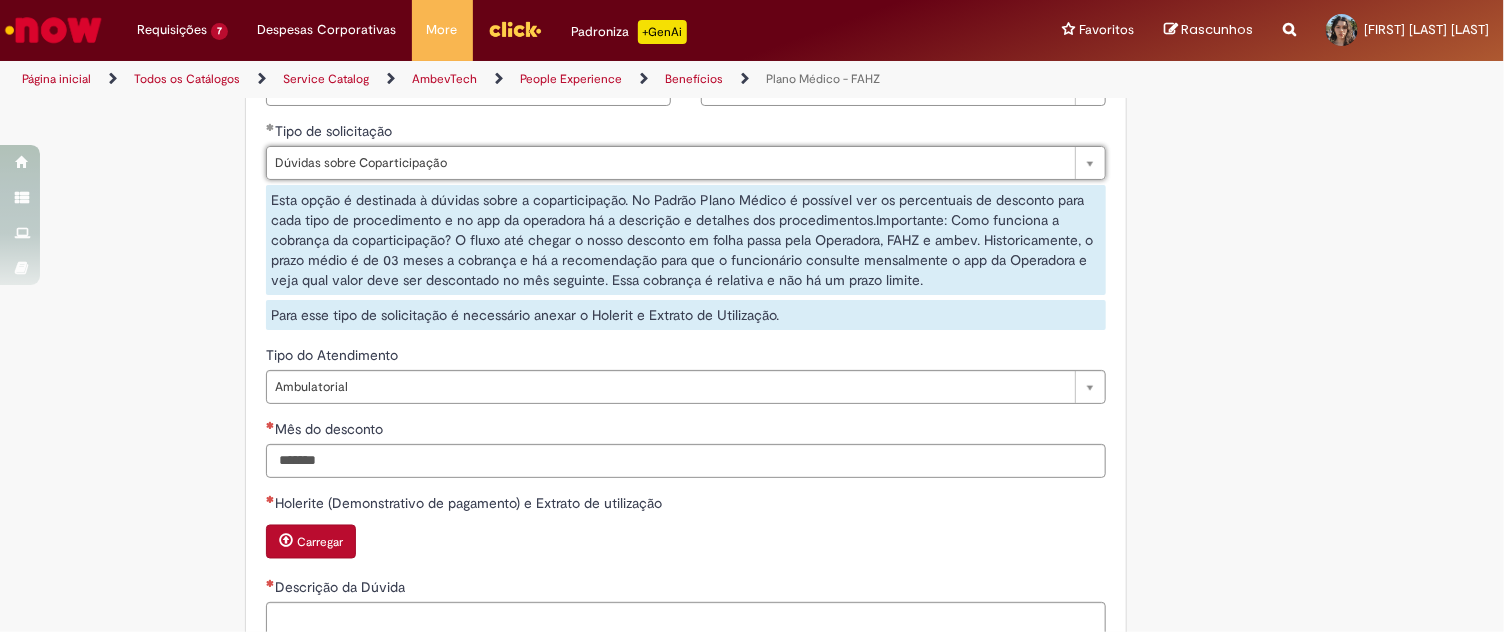 scroll, scrollTop: 0, scrollLeft: 188, axis: horizontal 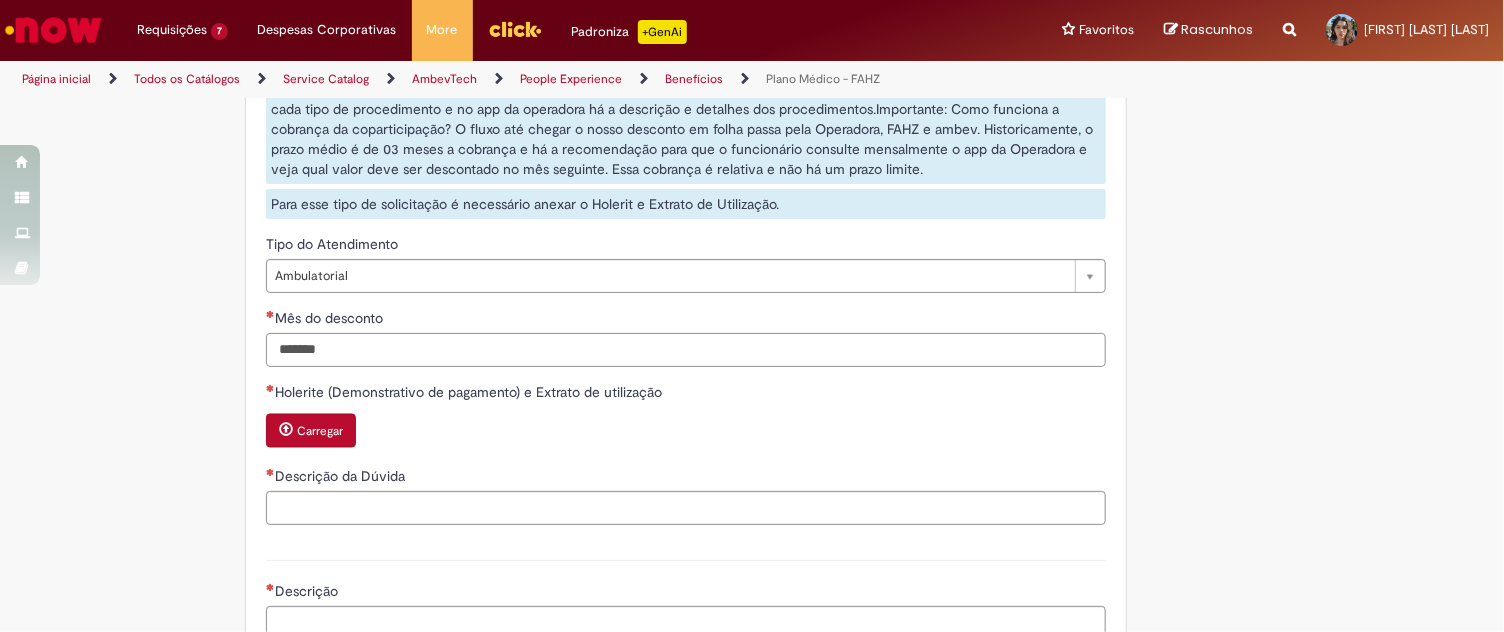 click on "Mês do desconto" at bounding box center (686, 350) 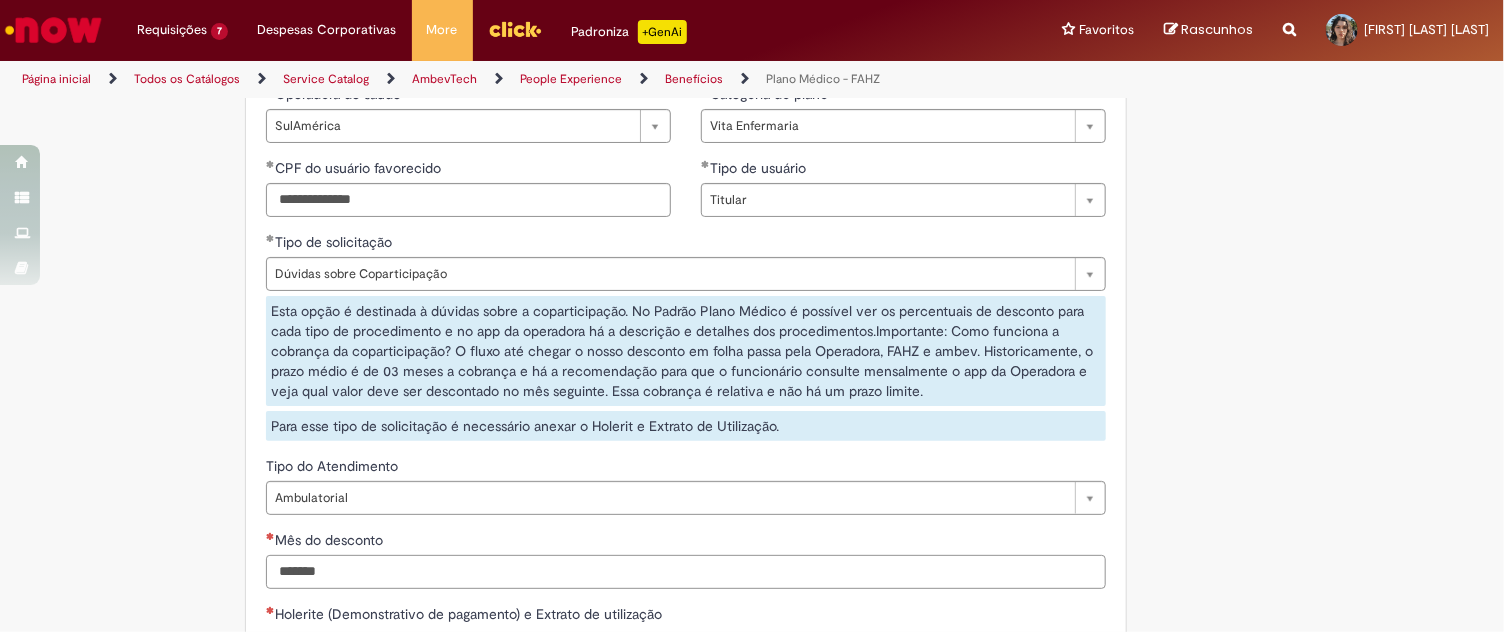 scroll, scrollTop: 1222, scrollLeft: 0, axis: vertical 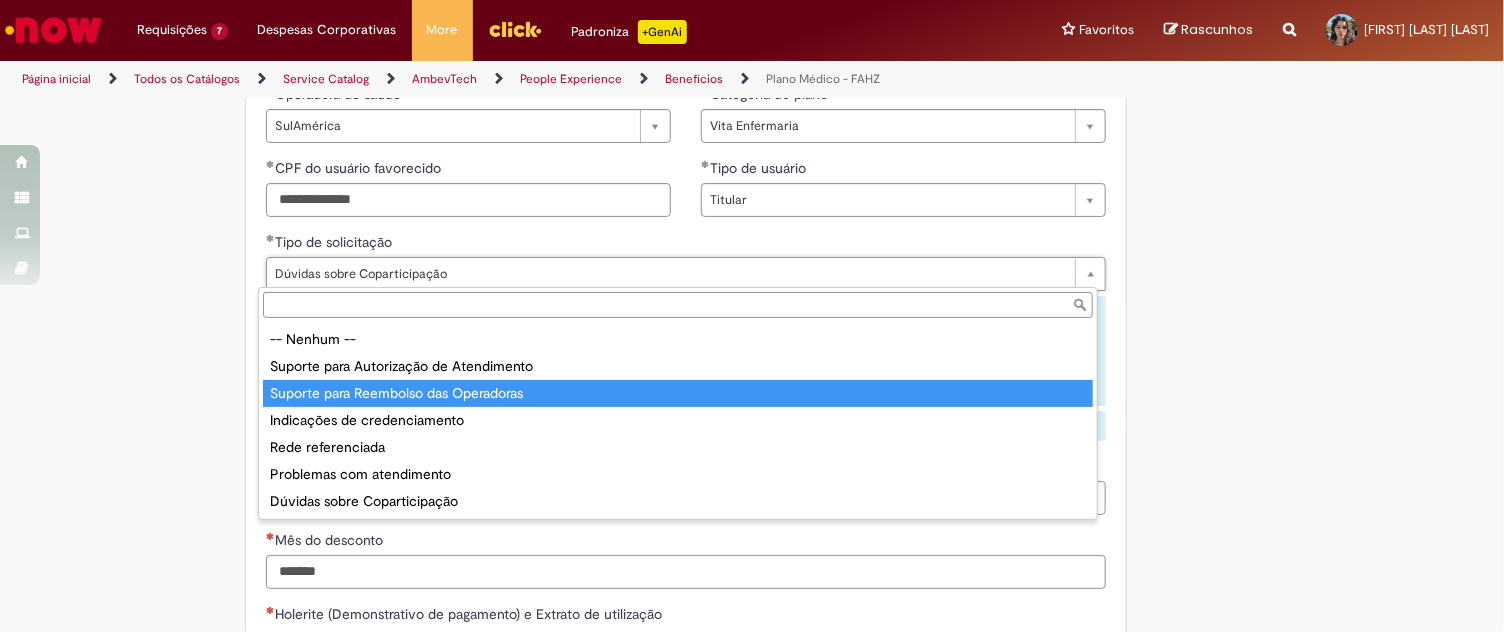 type on "**********" 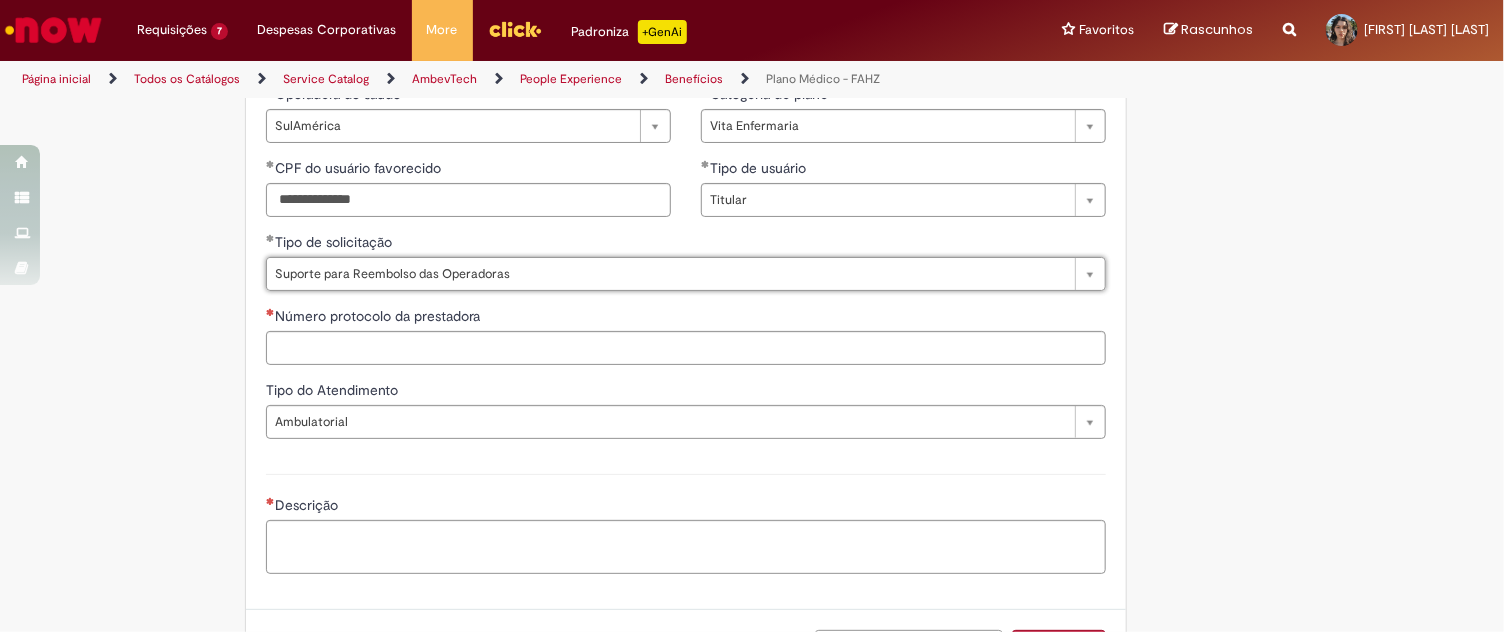 scroll, scrollTop: 0, scrollLeft: 0, axis: both 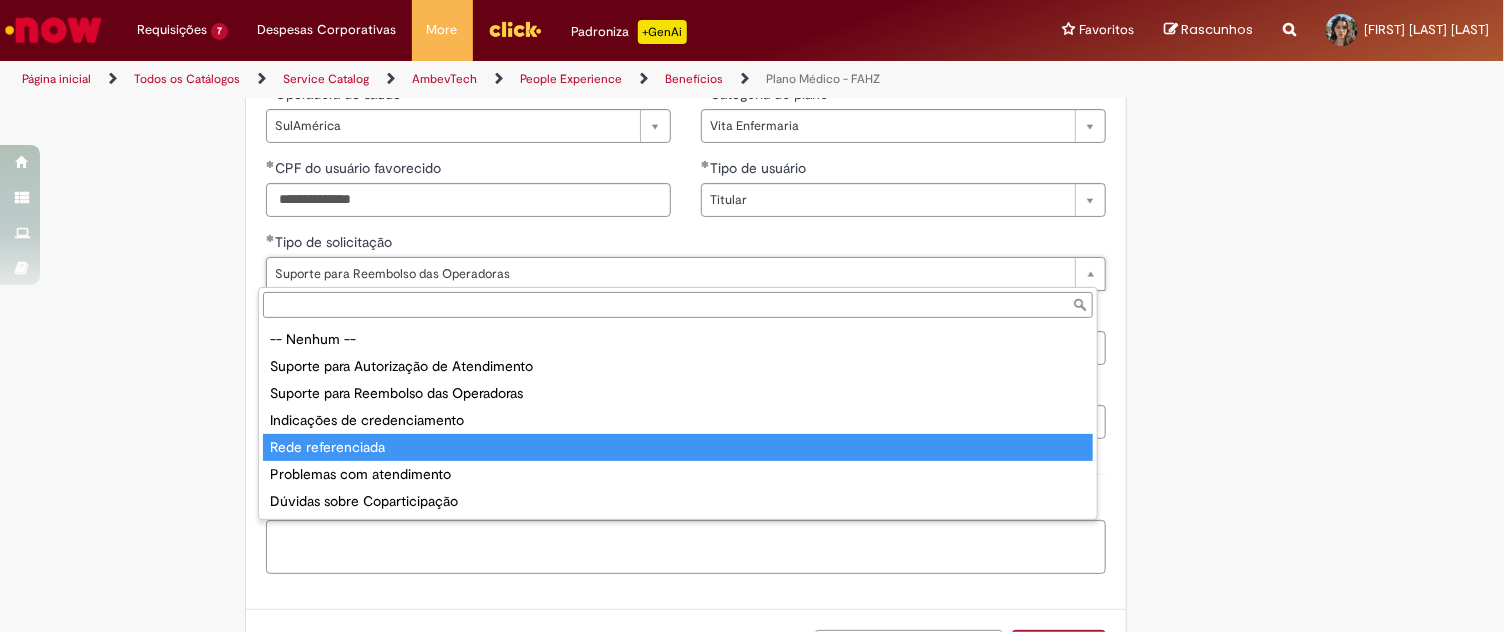 type on "**********" 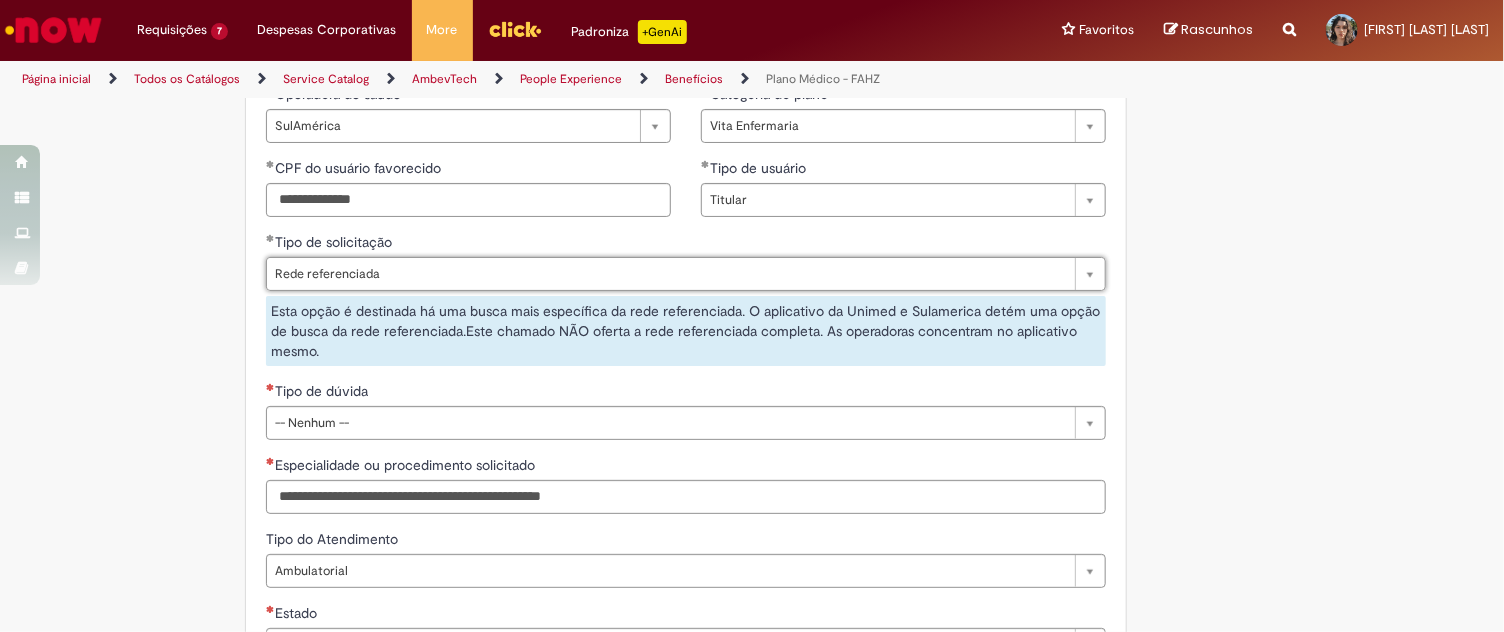 scroll, scrollTop: 0, scrollLeft: 113, axis: horizontal 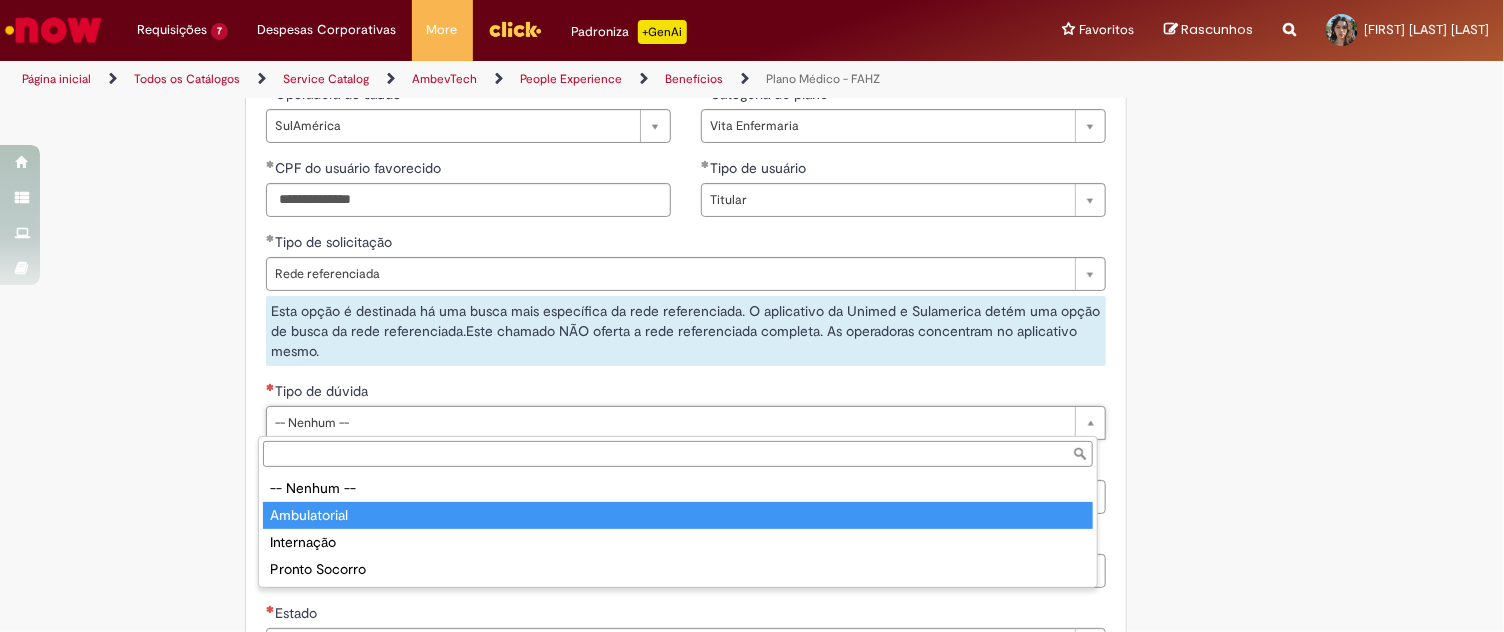 type on "**********" 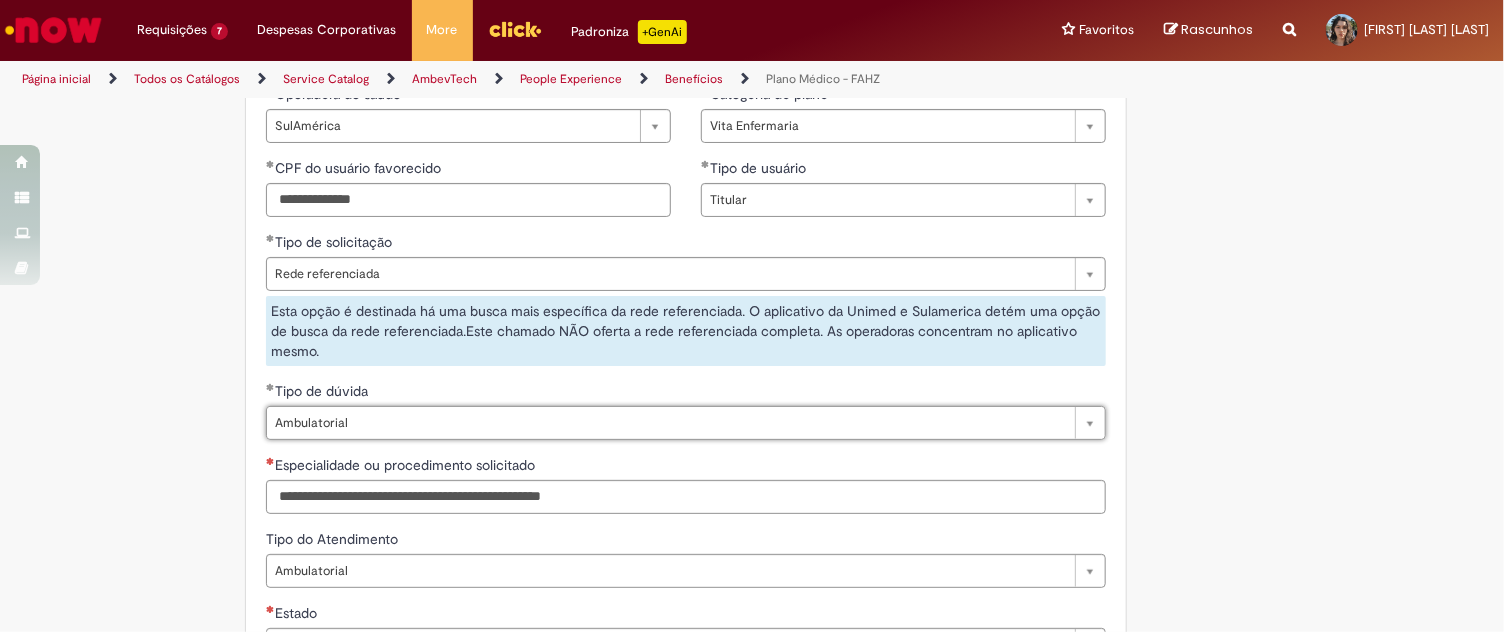 click on "Adicionar a Favoritos
Plano Médico - FAHZ
Este chamado é destinado à todos os beneficiários ativos no plano médico (Sulamérica ou Unimed) que queiram algum tipo de esclarecimento ou tenham dúvidas.
Antes de abrir o chamado, dá uma conferida no padrão, bem como já tenha consultado o aplicativo ou site da sua prestadora afim de obter maiores informações.  Se você, já consultou, verifique o melhor tipo de solicitação do chamado, ele é fundamental para que seja tratado no tempo adequado:
1.  Suporte para Autorização de  Atendimento:  quando houver a necessidade de solicitar prioridade na autorização de procedimentos de consulta/ exames e cirurgias. IMPORTANTE: o fluxo via prestador de serviço e operadora médica deve ser mantido.  2.  Suporte para Reembolso das Operadoras:  em caso de dúvidas ou dificuldades no processo junto à operadora." at bounding box center (654, -15) 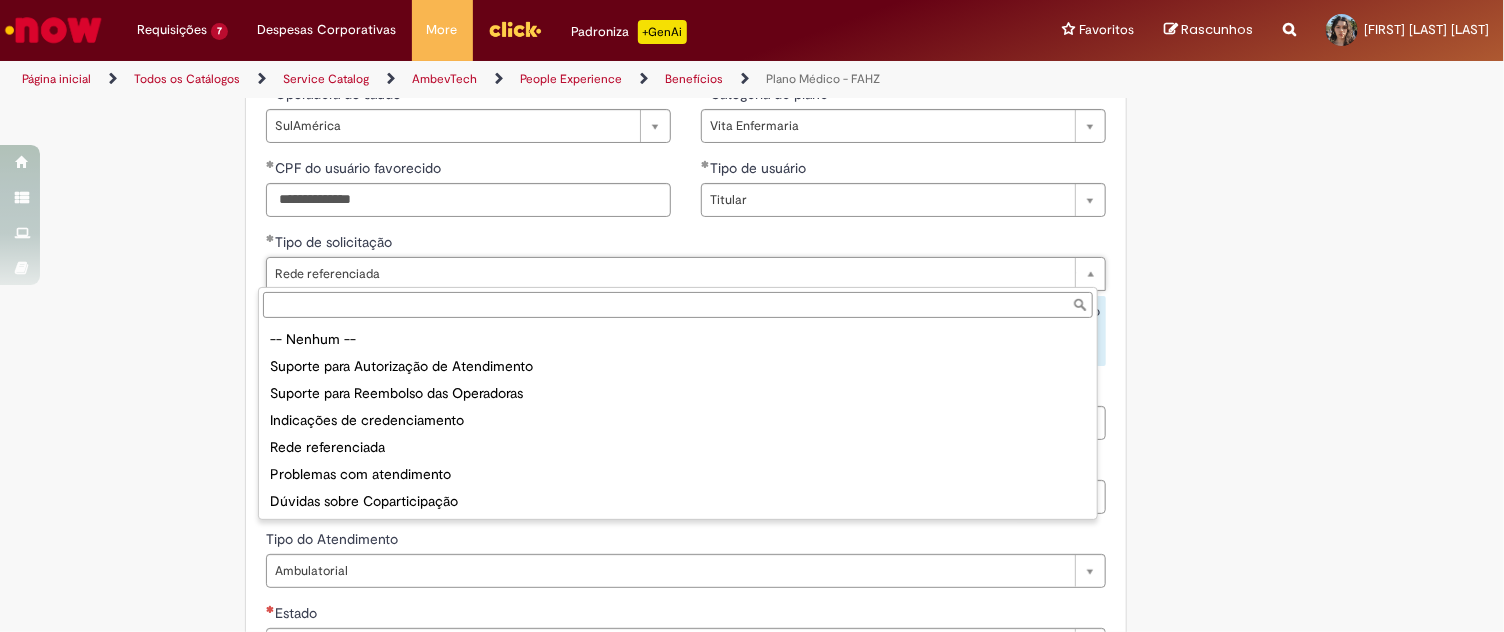type on "**********" 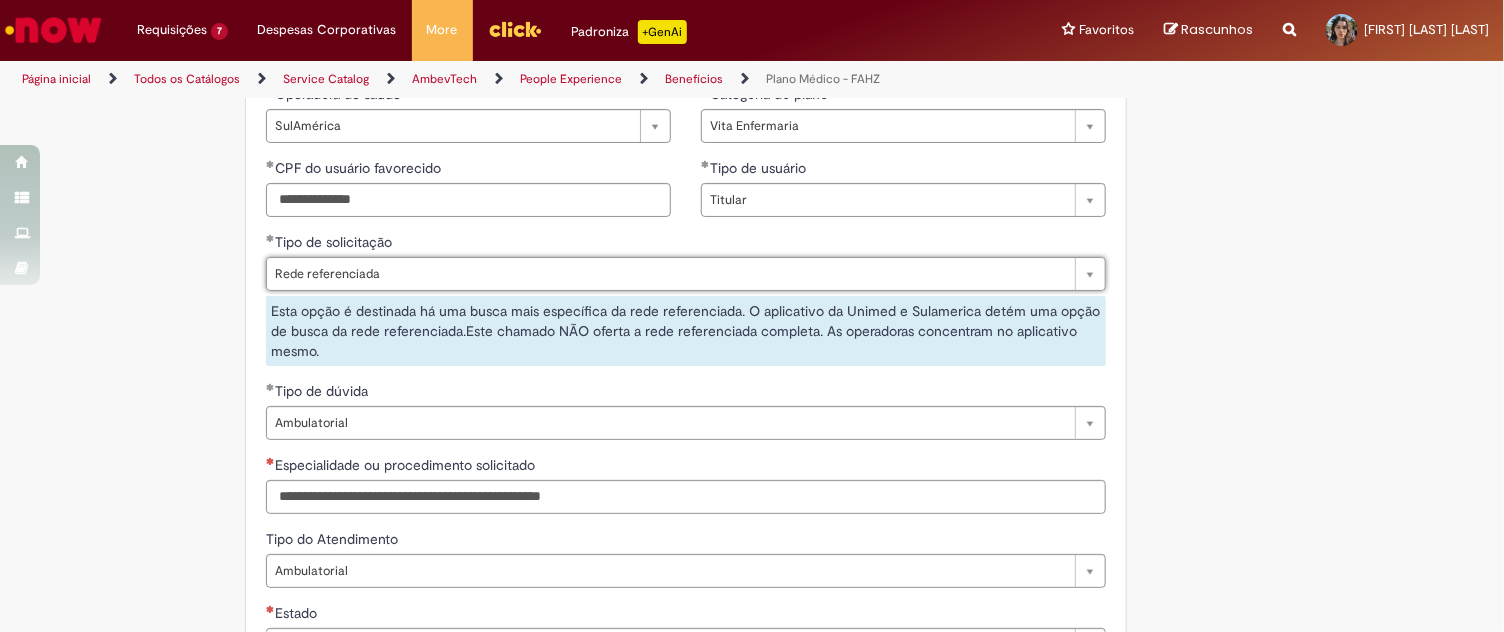 scroll, scrollTop: 0, scrollLeft: 112, axis: horizontal 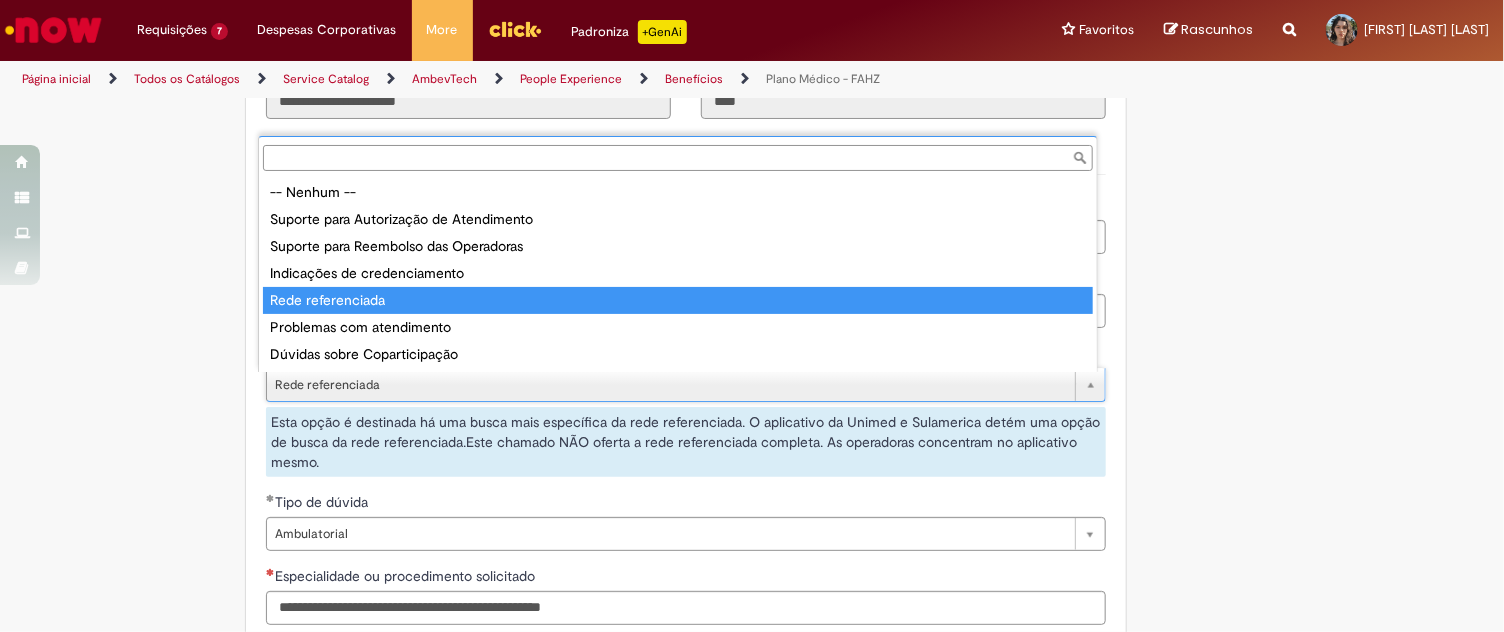type on "**********" 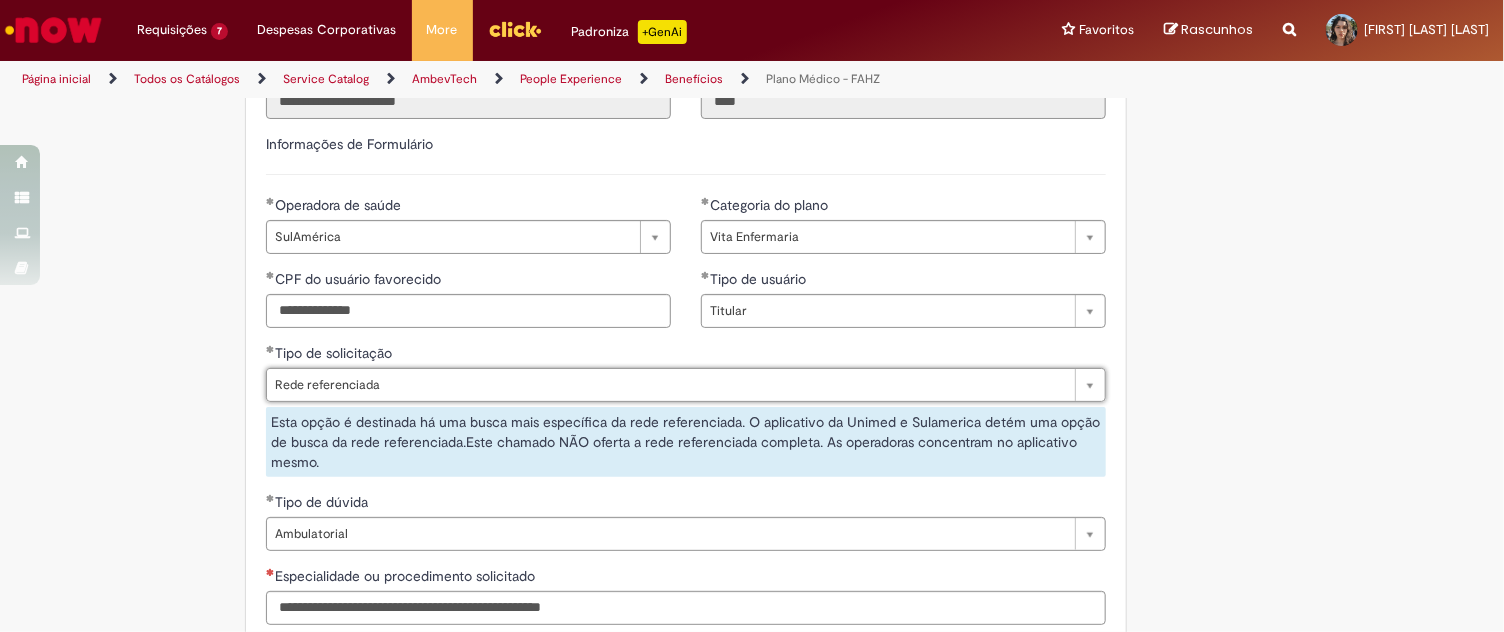 scroll, scrollTop: 0, scrollLeft: 112, axis: horizontal 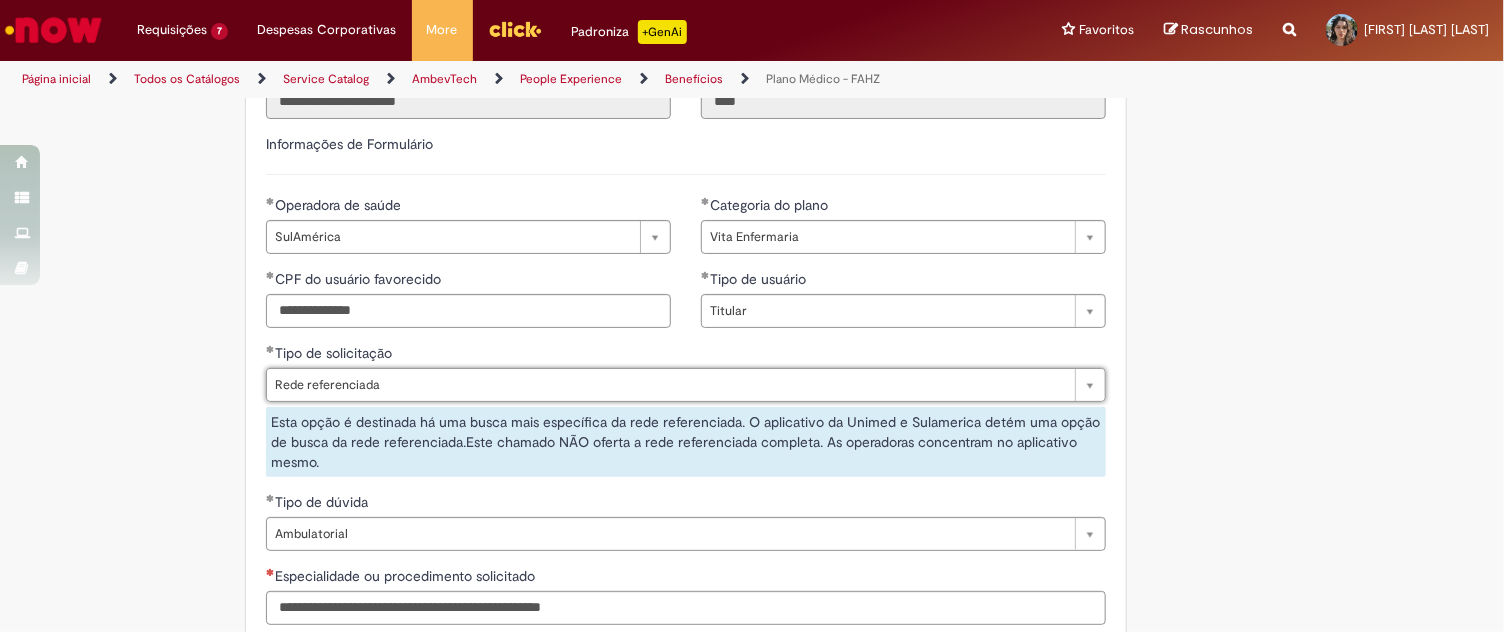 click on "Adicionar a Favoritos
Plano Médico - FAHZ
Este chamado é destinado à todos os beneficiários ativos no plano médico (Sulamérica ou Unimed) que queiram algum tipo de esclarecimento ou tenham dúvidas.
Antes de abrir o chamado, dá uma conferida no padrão, bem como já tenha consultado o aplicativo ou site da sua prestadora afim de obter maiores informações.  Se você, já consultou, verifique o melhor tipo de solicitação do chamado, ele é fundamental para que seja tratado no tempo adequado:
1.  Suporte para Autorização de  Atendimento:  quando houver a necessidade de solicitar prioridade na autorização de procedimentos de consulta/ exames e cirurgias. IMPORTANTE: o fluxo via prestador de serviço e operadora médica deve ser mantido.  2.  Suporte para Reembolso das Operadoras:  em caso de dúvidas ou dificuldades no processo junto à operadora." at bounding box center [654, 96] 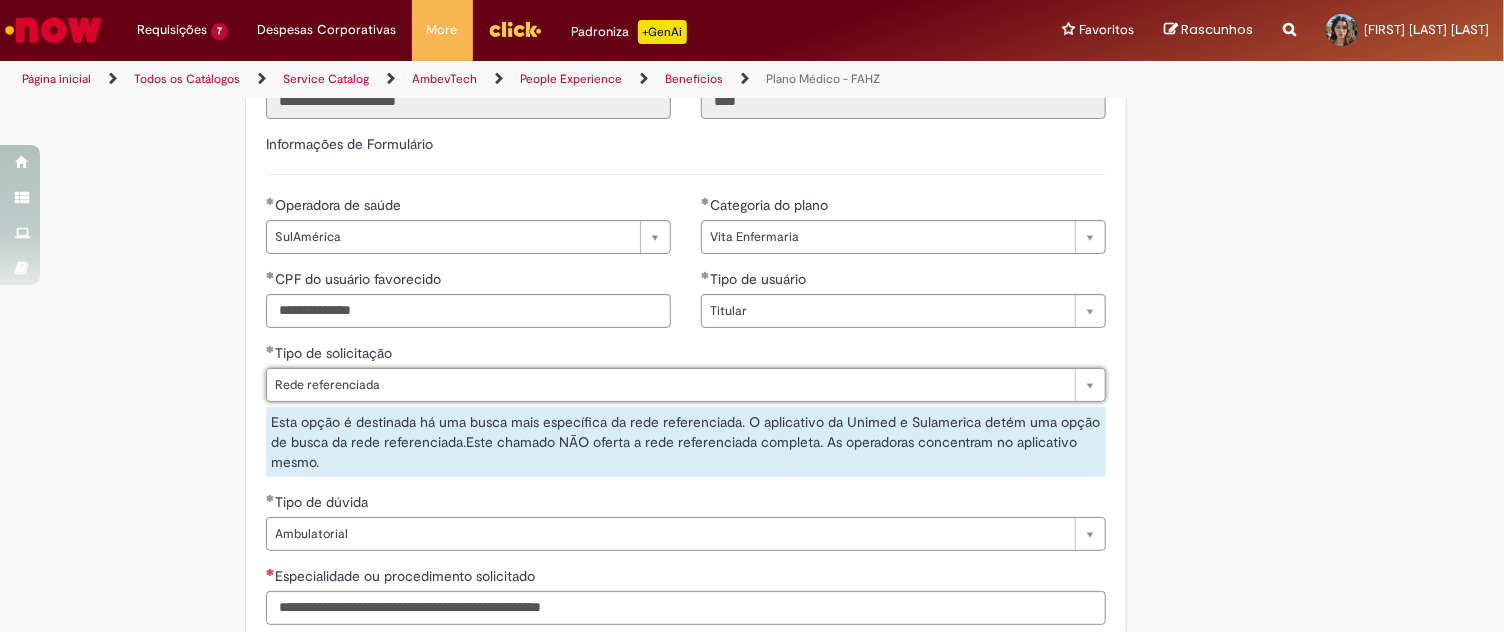 scroll, scrollTop: 0, scrollLeft: 0, axis: both 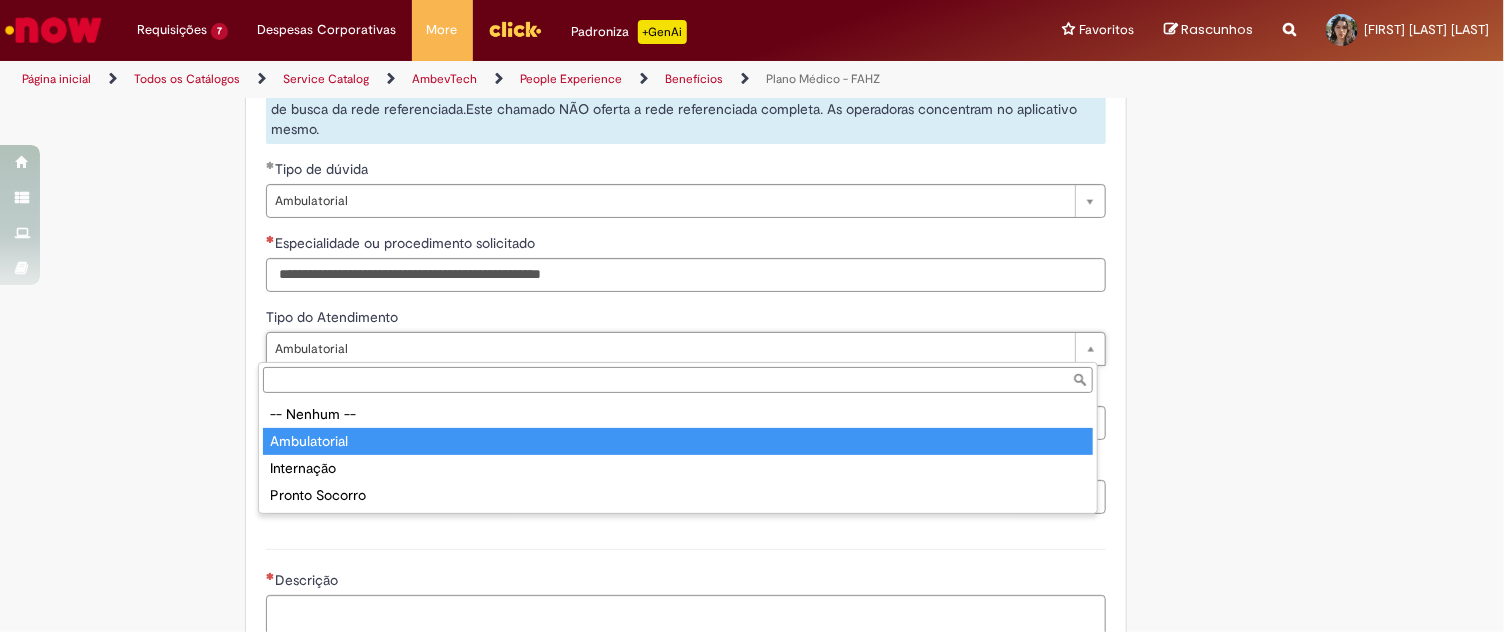 type on "**********" 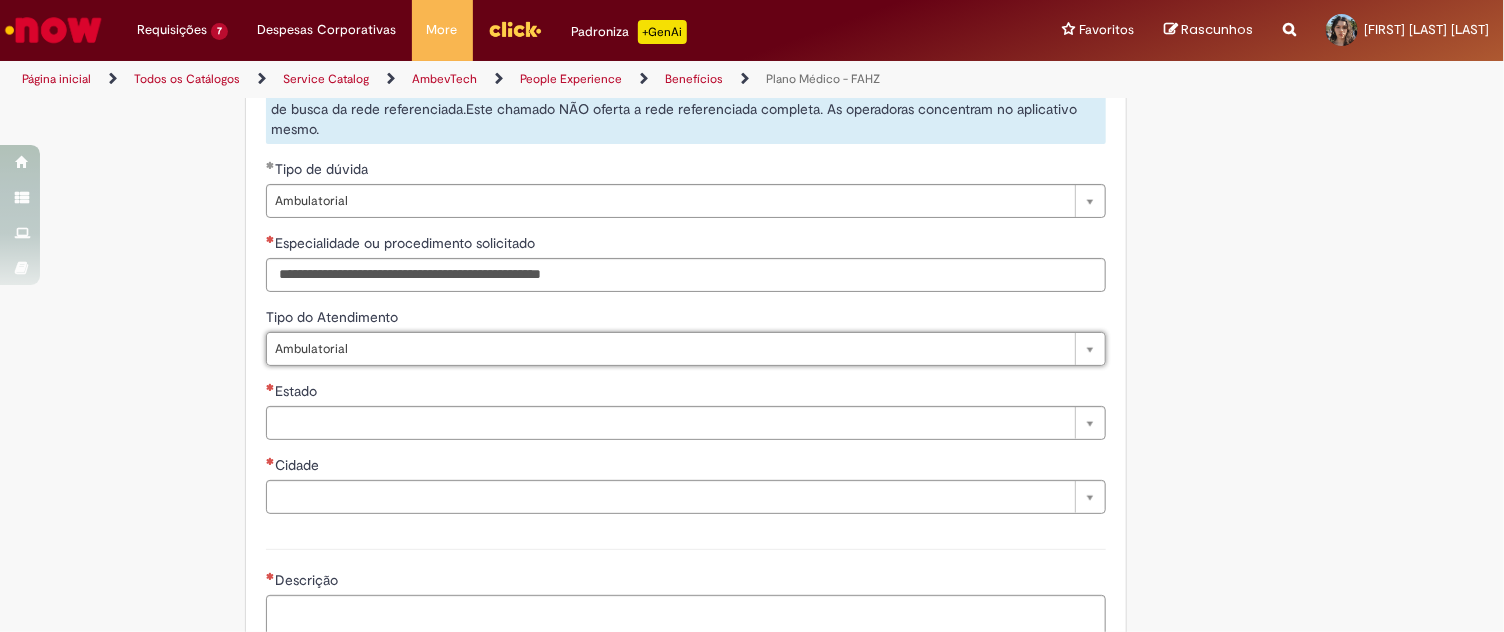 scroll, scrollTop: 1111, scrollLeft: 0, axis: vertical 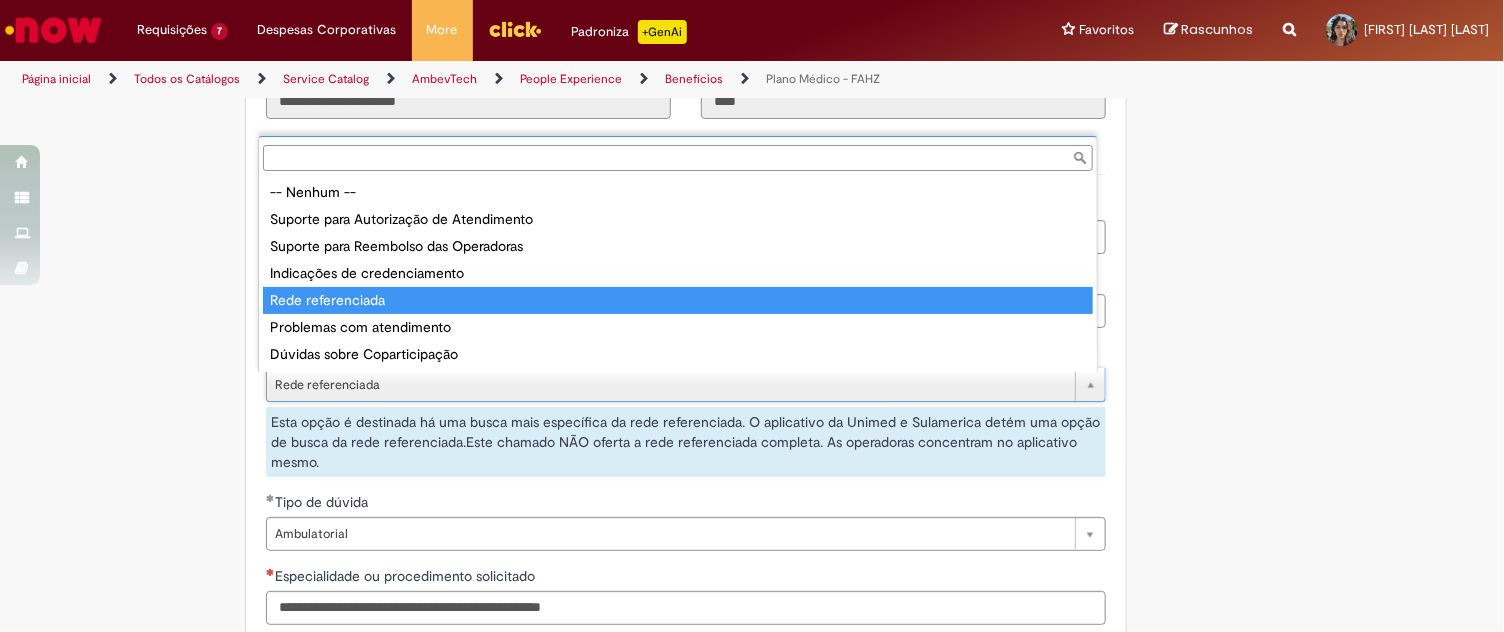 type on "**********" 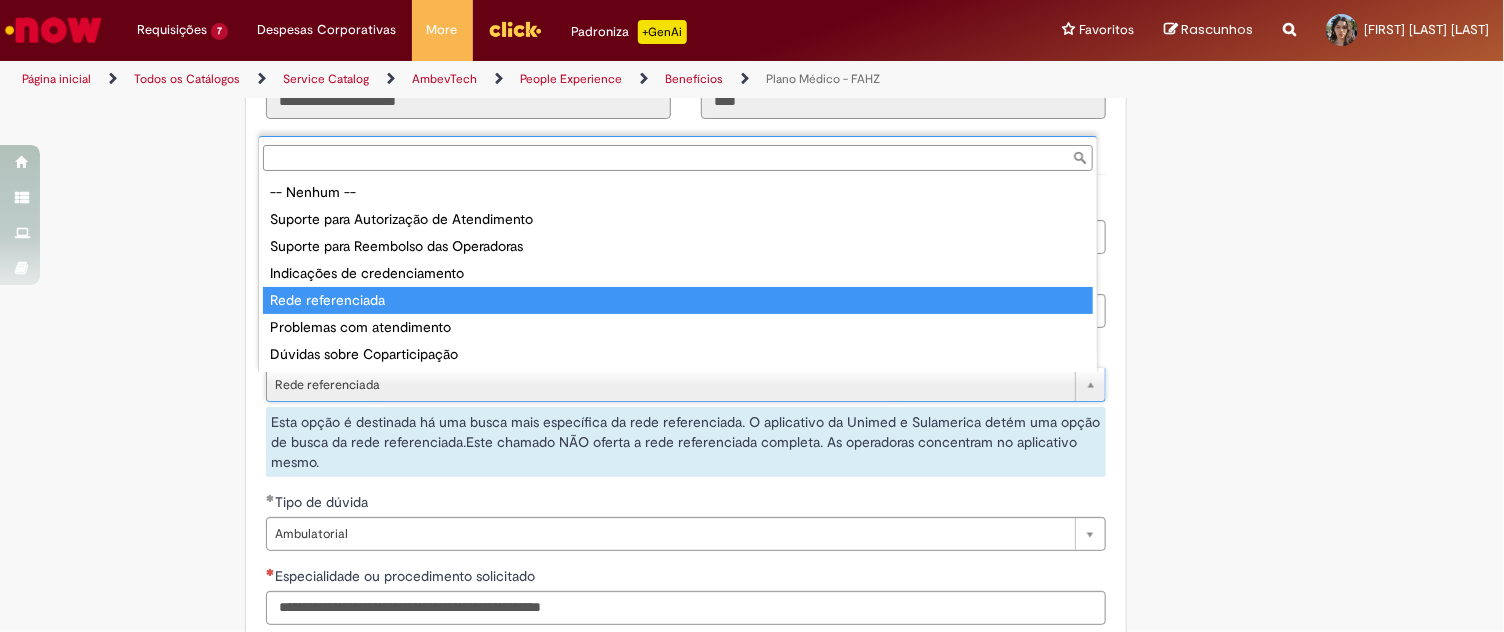 scroll, scrollTop: 0, scrollLeft: 112, axis: horizontal 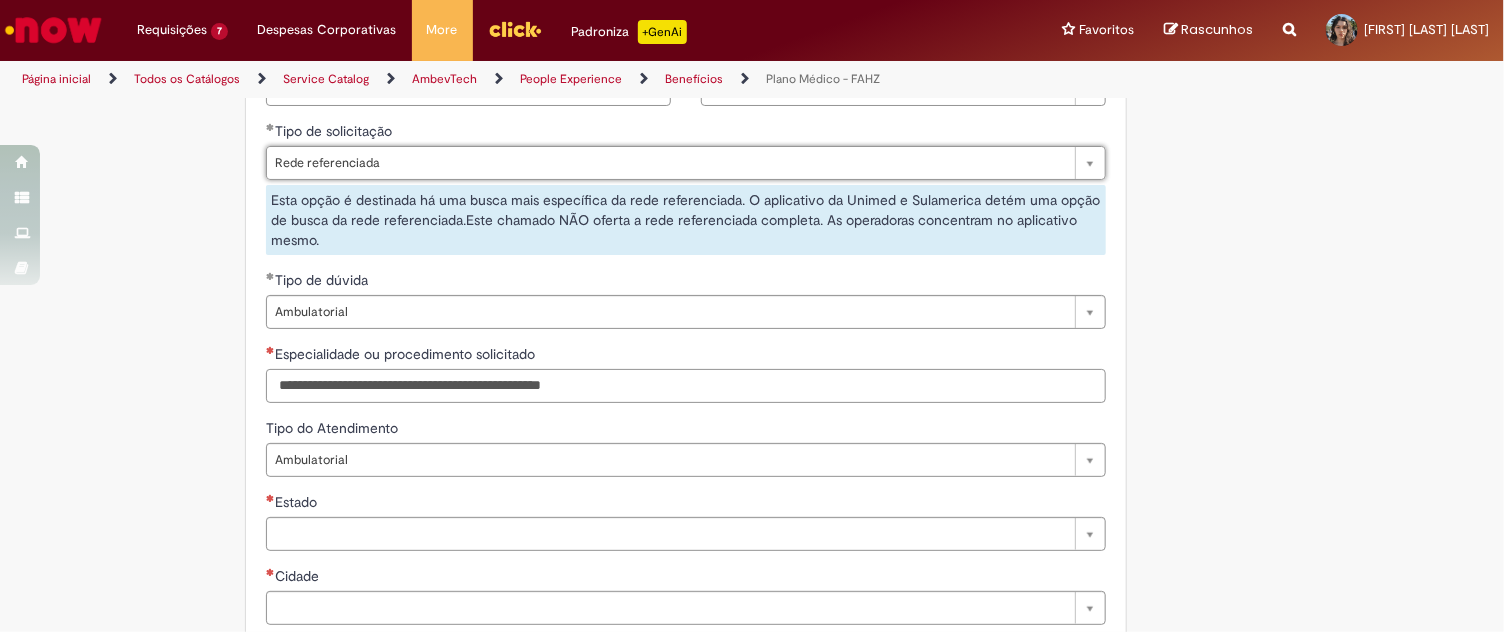 click on "Especialidade ou procedimento solicitado" at bounding box center [686, 386] 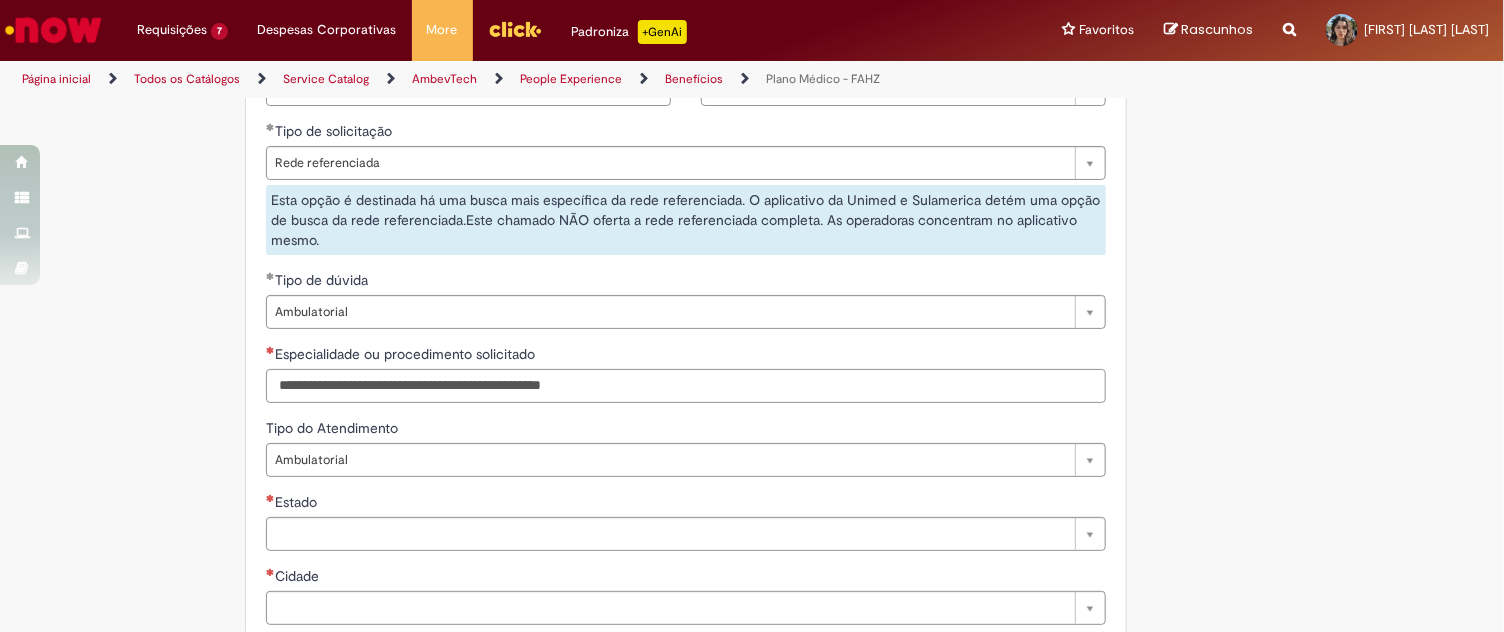 click on "Especialidade ou procedimento solicitado" at bounding box center [686, 386] 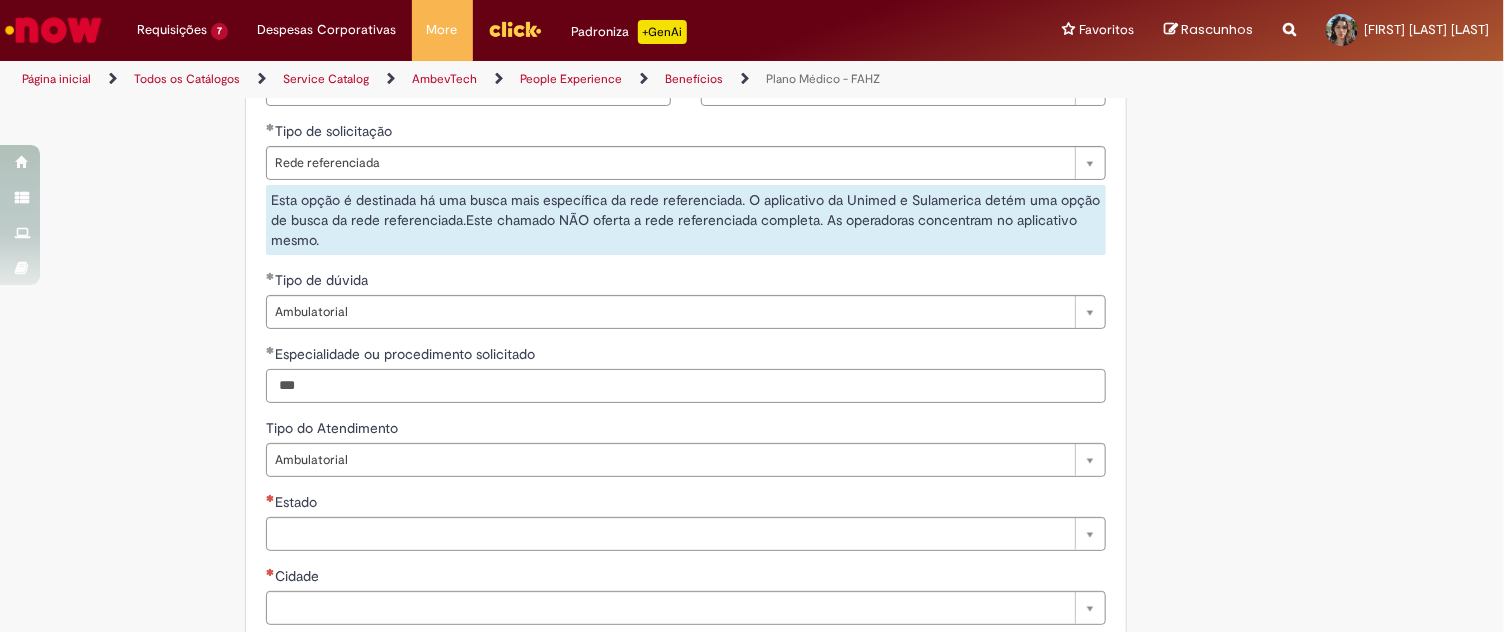 type on "***" 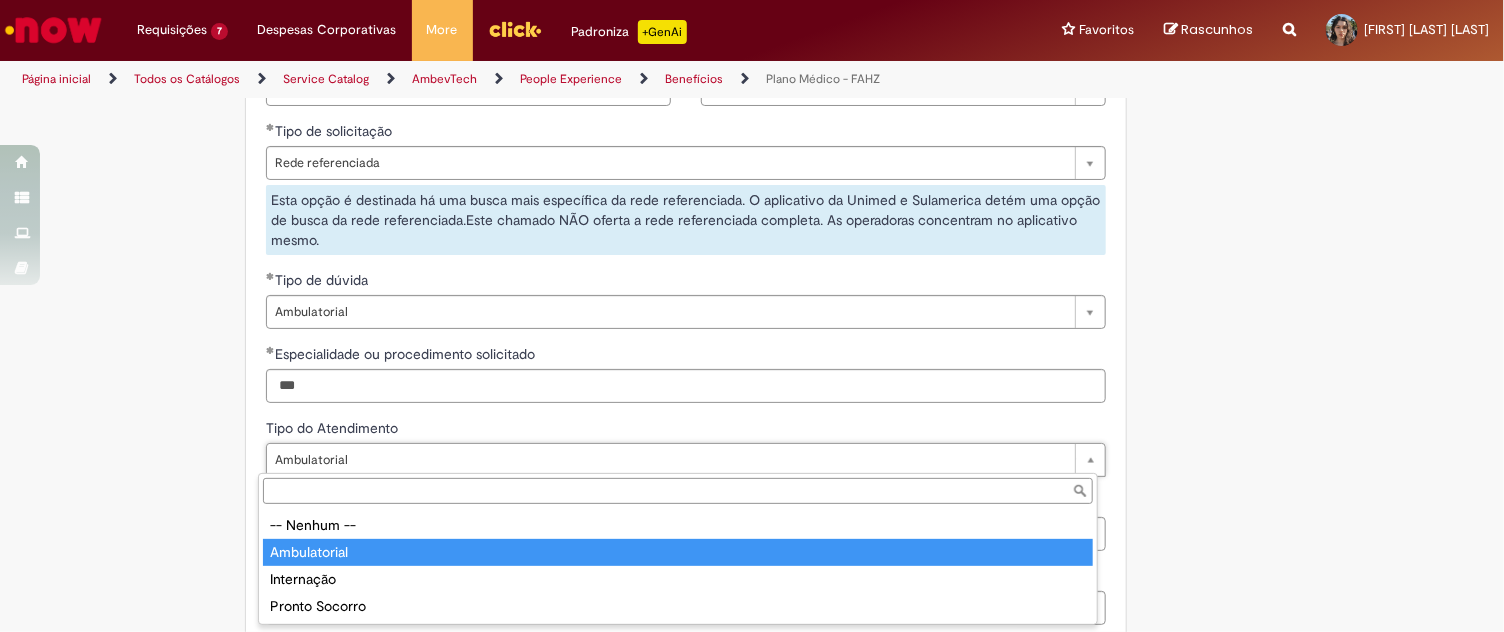type on "**********" 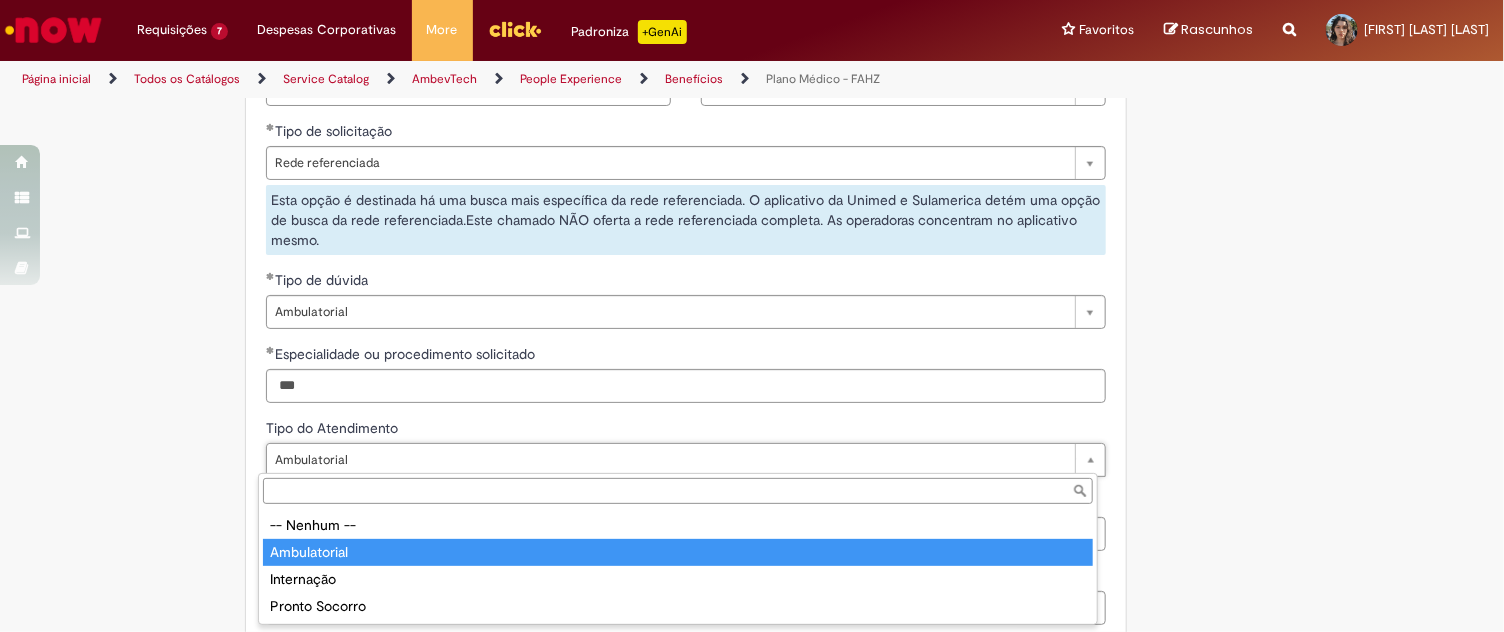 scroll, scrollTop: 0, scrollLeft: 76, axis: horizontal 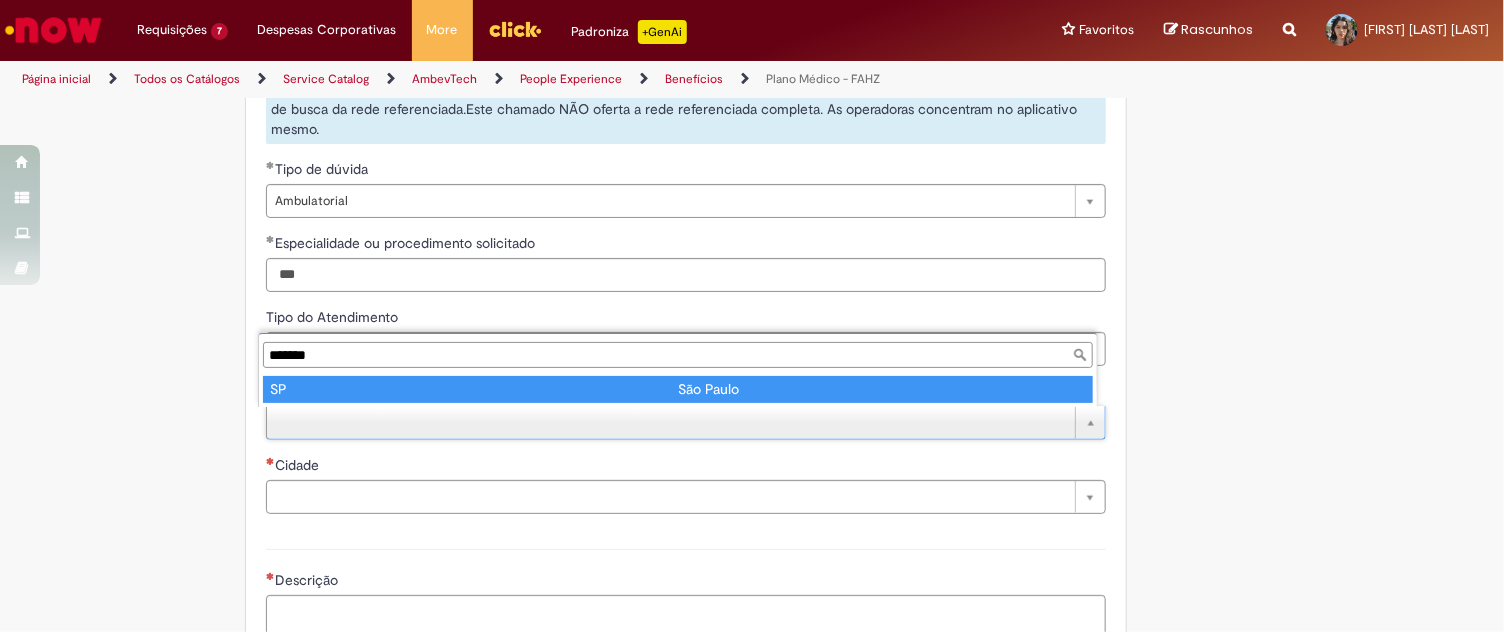 type on "*******" 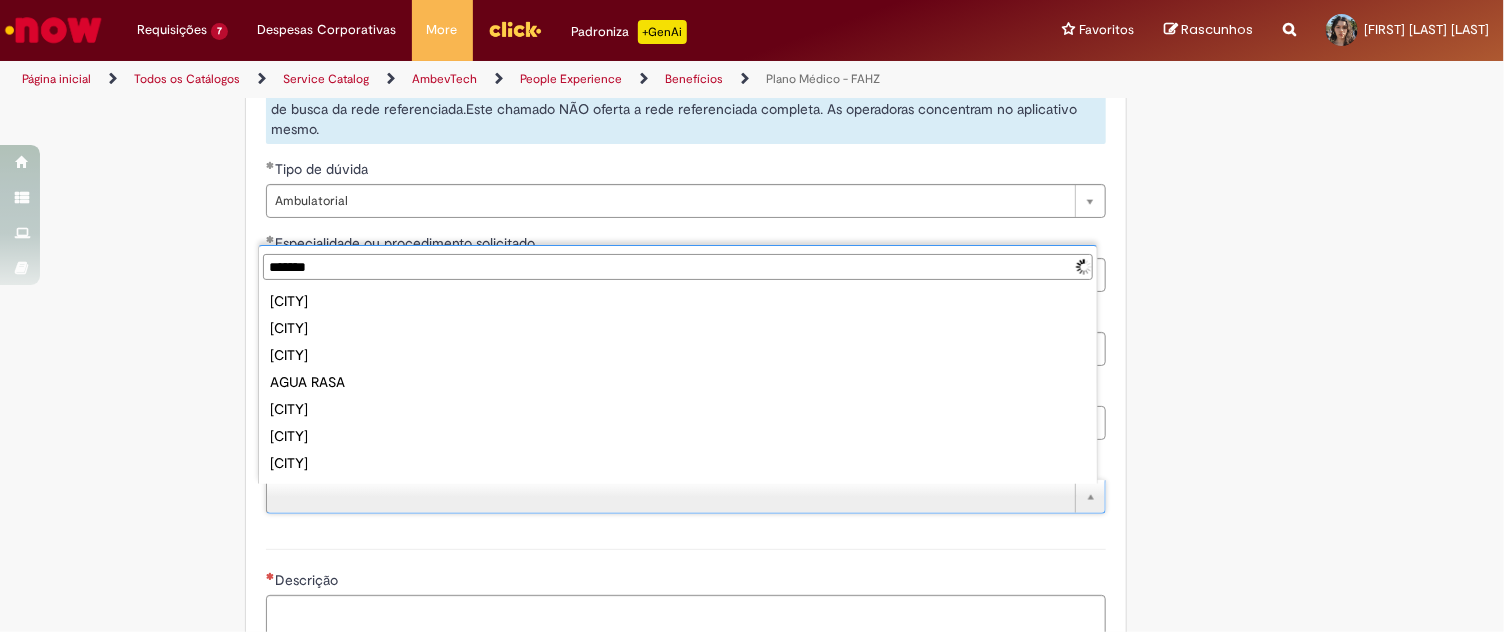 type on "********" 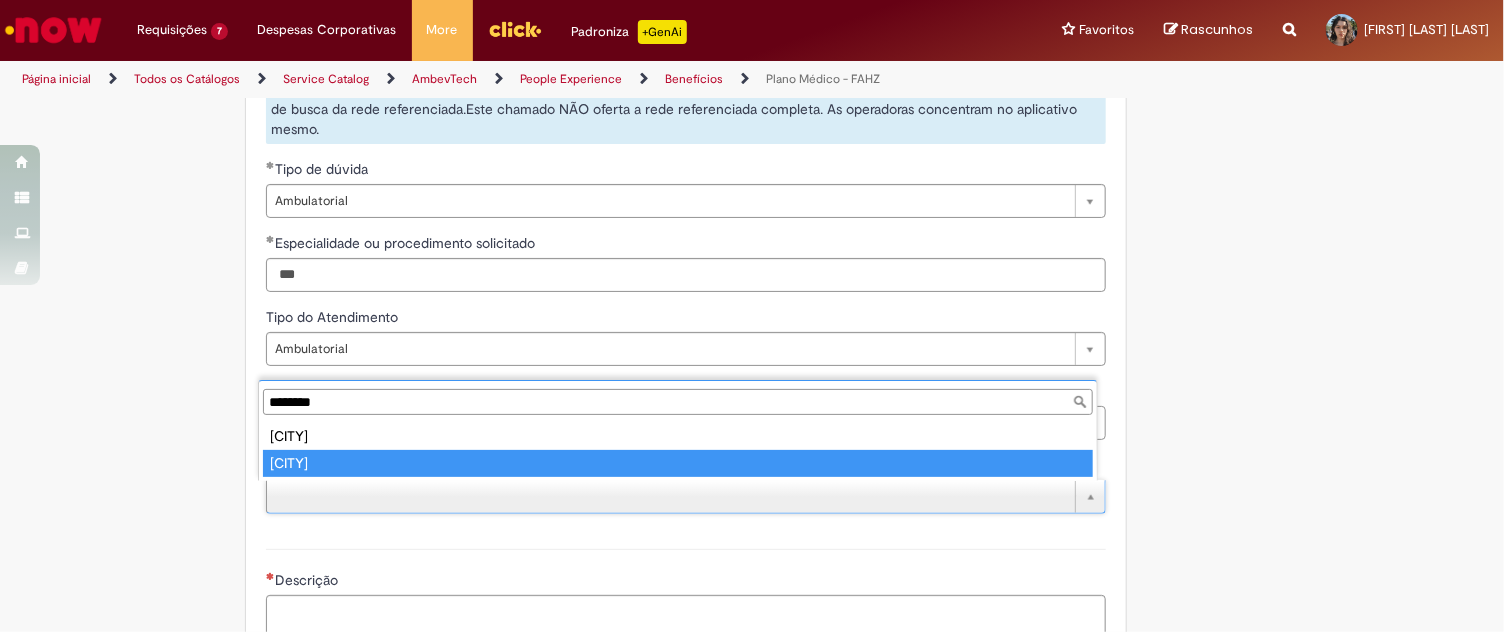 type on "*********" 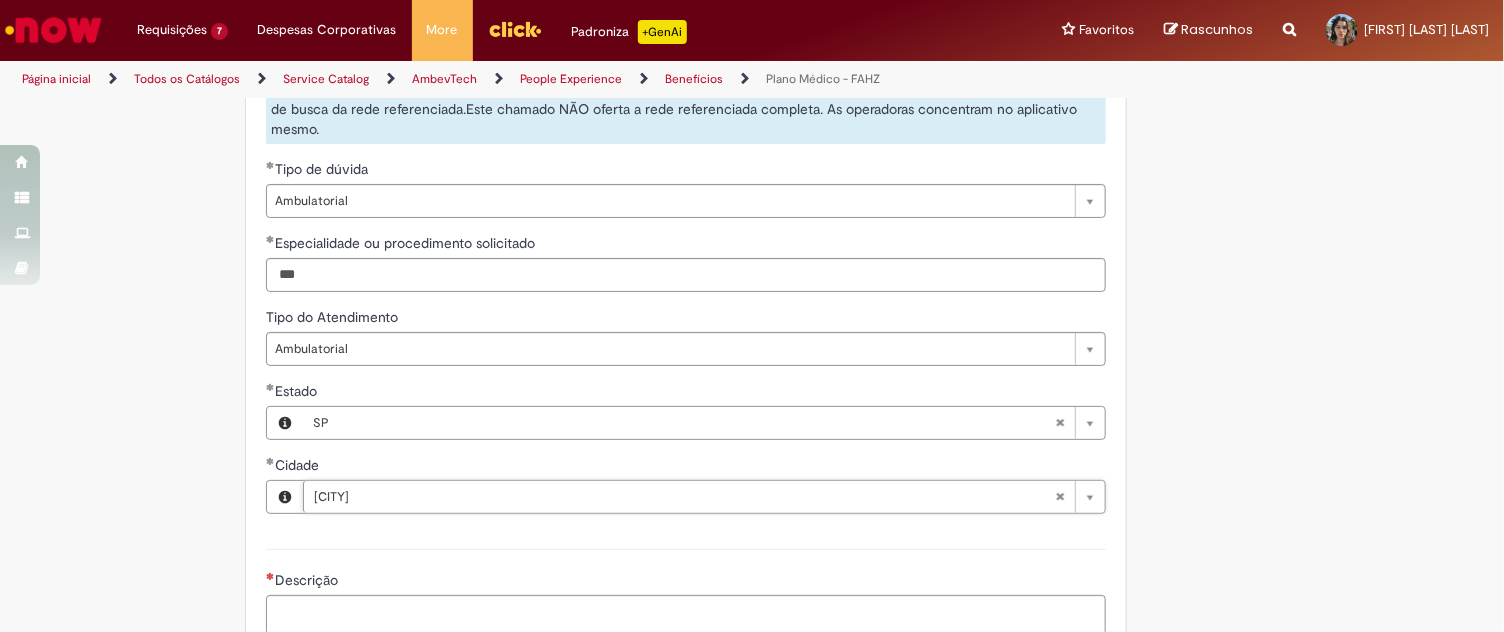 click on "Tire dúvidas com LupiAssist    +GenAI
Oi! Eu sou LupiAssist, uma Inteligência Artificial Generativa em constante aprendizado   Meu conteúdo é monitorado para trazer uma melhor experiência
Dúvidas comuns:
Só mais um instante, estou consultando nossas bases de conhecimento  e escrevendo a melhor resposta pra você!
Title
Lorem ipsum dolor sit amet    Fazer uma nova pergunta
Gerei esta resposta utilizando IA Generativa em conjunto com os nossos padrões. Em caso de divergência, os documentos oficiais prevalecerão.
Saiba mais em:
Ou ligue para:
E aí, te ajudei?
Sim, obrigado!" at bounding box center [752, -237] 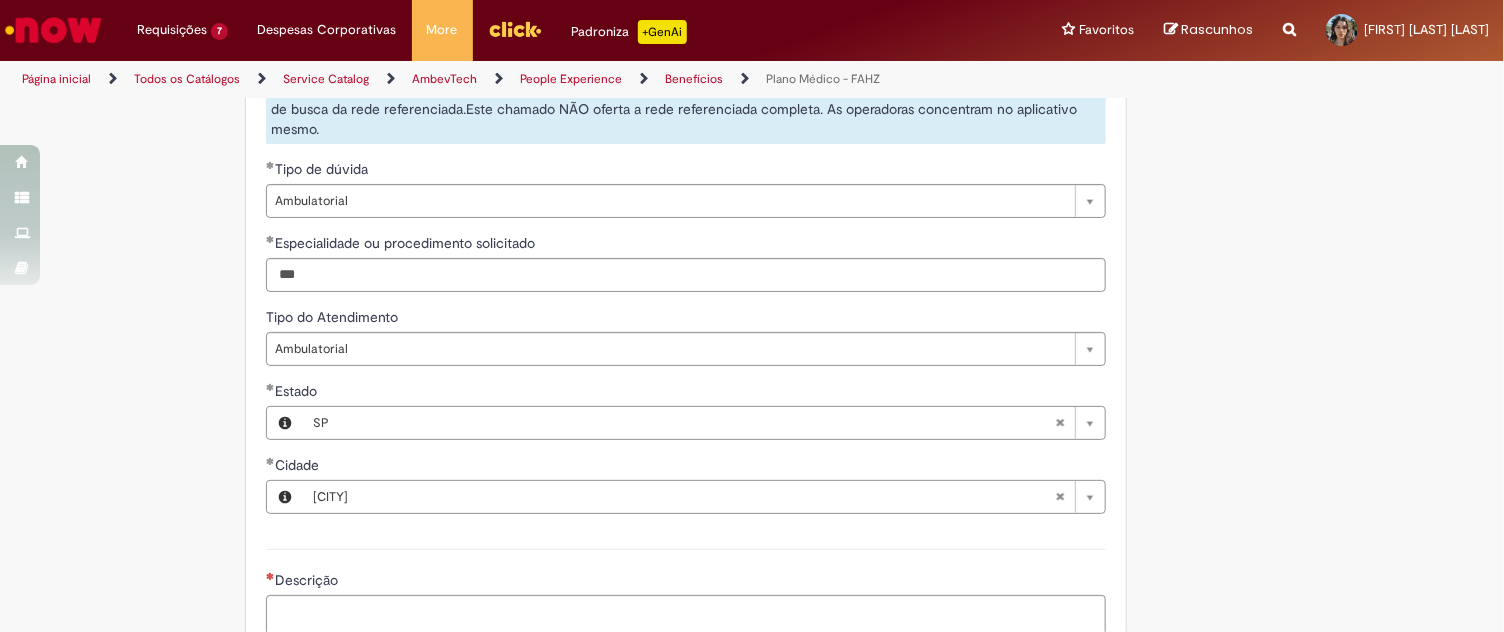 scroll, scrollTop: 1666, scrollLeft: 0, axis: vertical 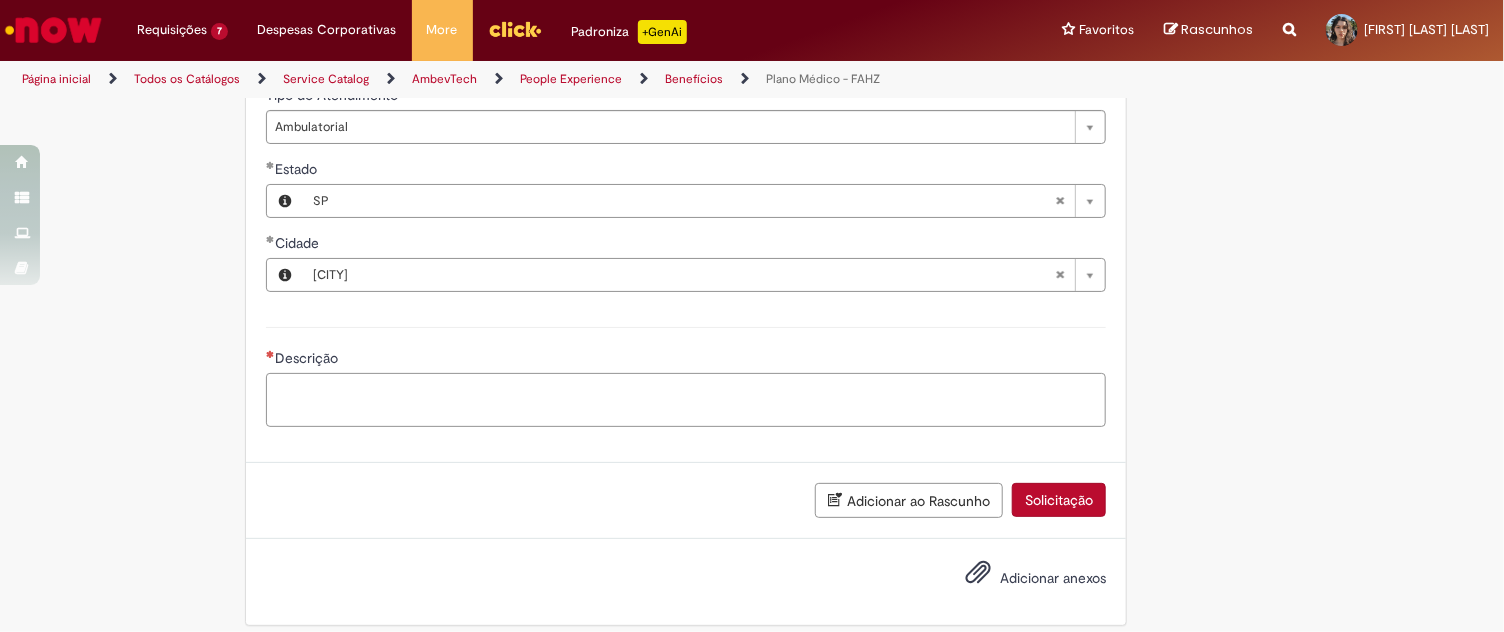 click on "Descrição" at bounding box center (686, 400) 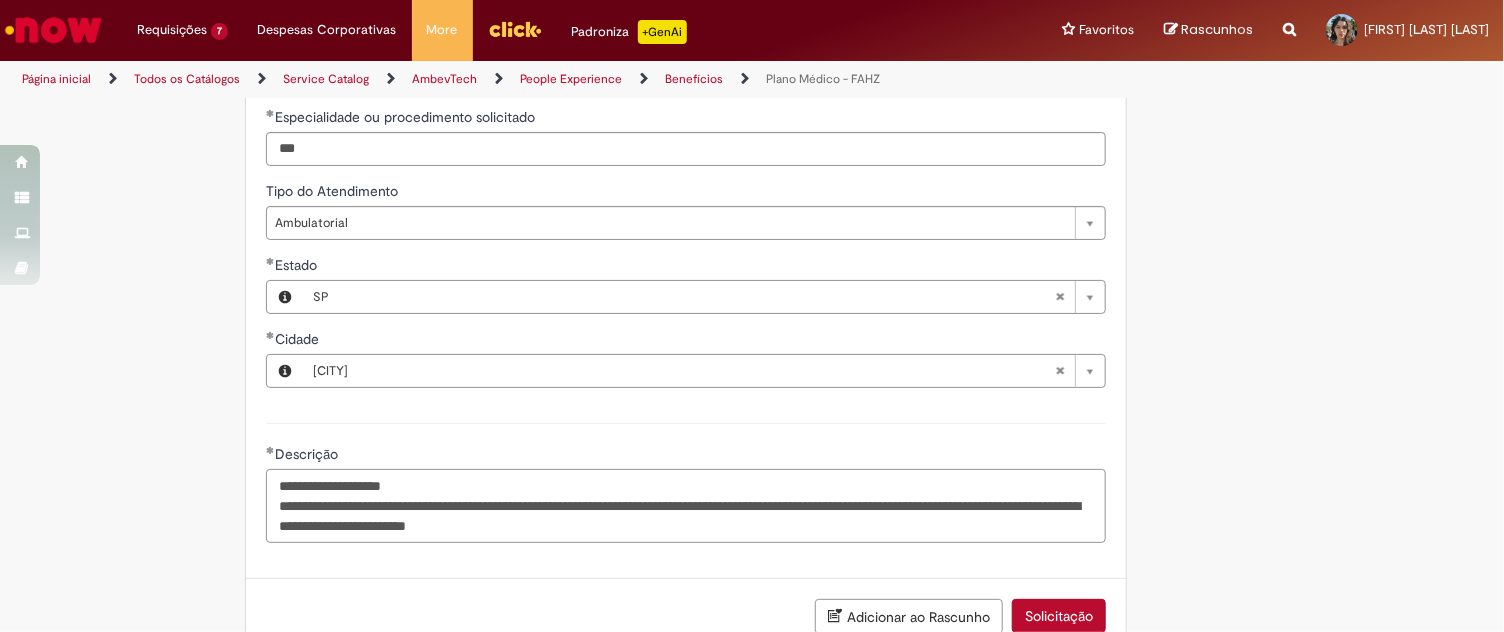 scroll, scrollTop: 1704, scrollLeft: 0, axis: vertical 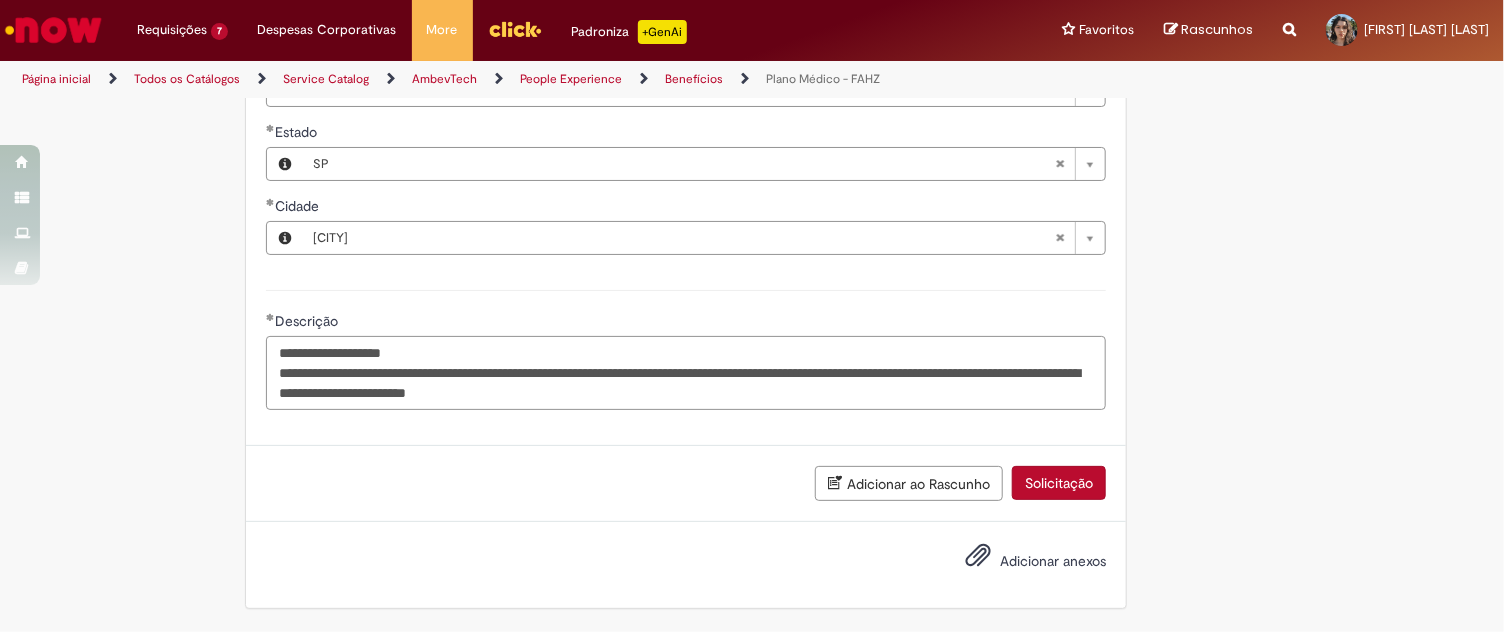 type on "**********" 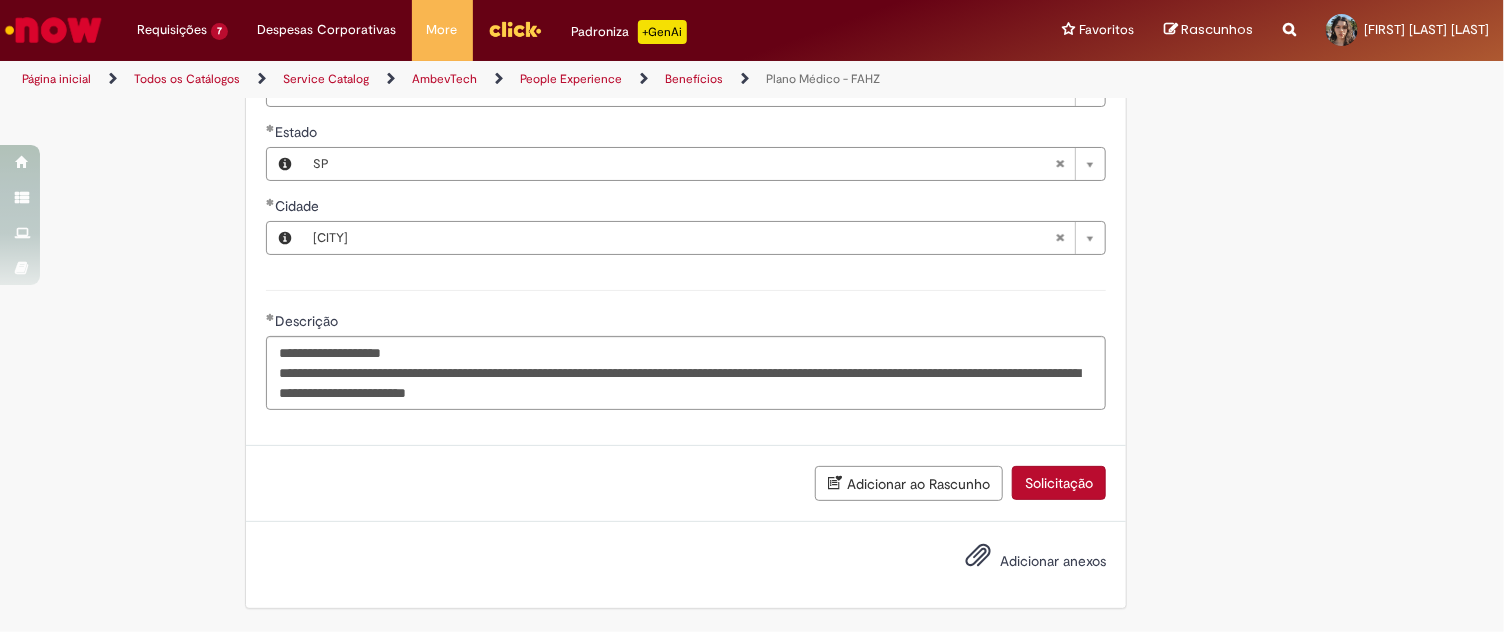 click on "Adicionar anexos" at bounding box center (1021, 562) 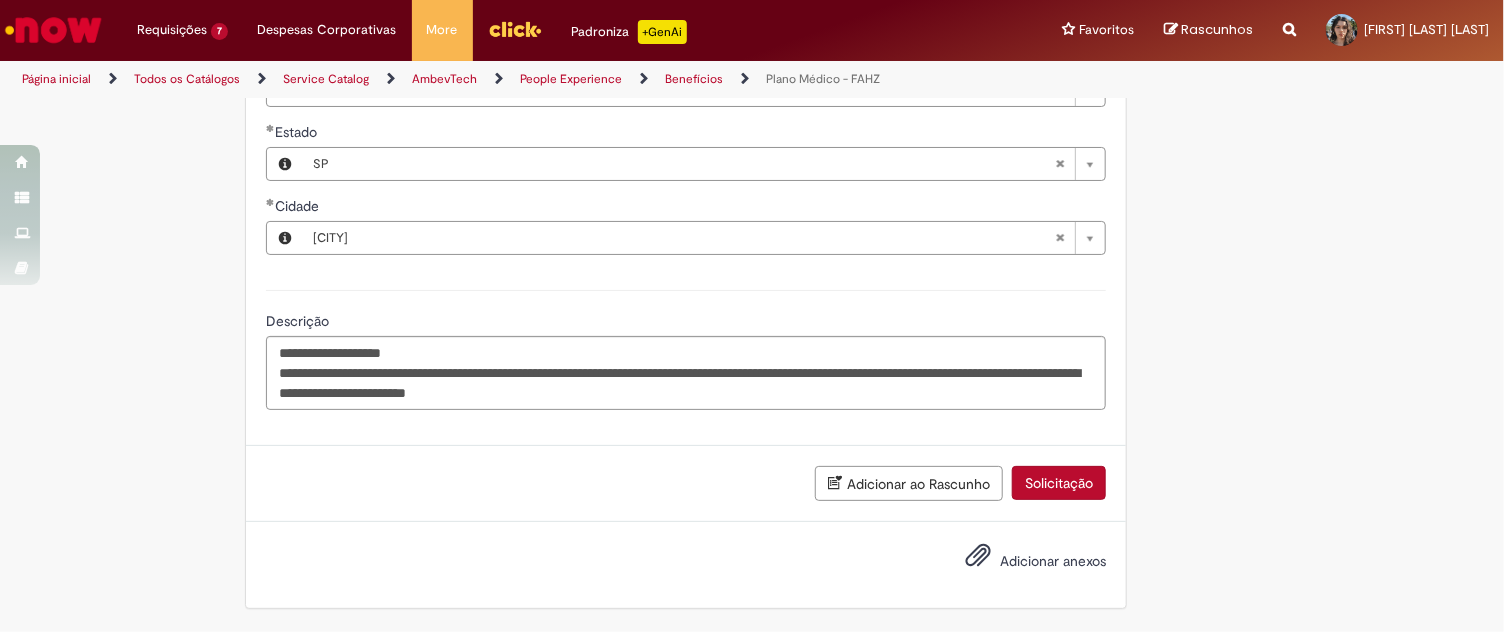 click on "Adicionar anexos" at bounding box center [1053, 561] 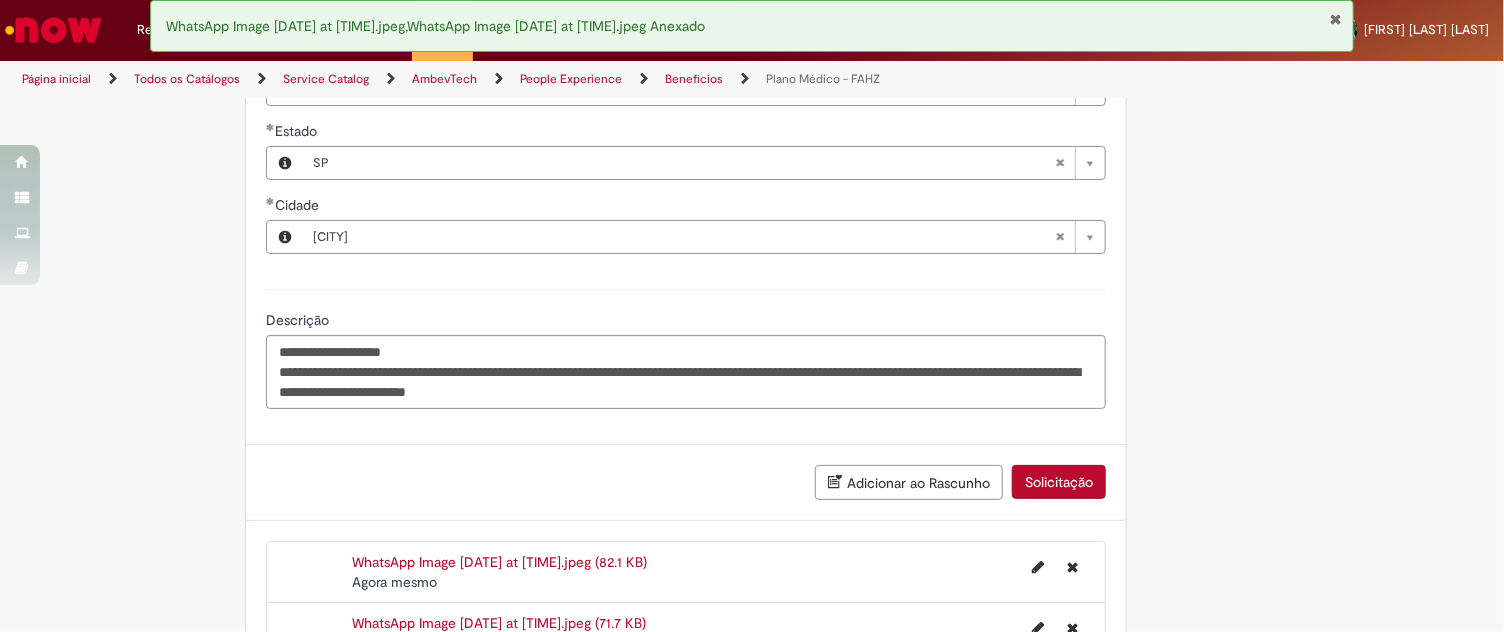 click on "Adicionar a Favoritos
Plano Médico - FAHZ
Este chamado é destinado à todos os beneficiários ativos no plano médico (Sulamérica ou Unimed) que queiram algum tipo de esclarecimento ou tenham dúvidas.
Antes de abrir o chamado, dá uma conferida no padrão, bem como já tenha consultado o aplicativo ou site da sua prestadora afim de obter maiores informações.  Se você, já consultou, verifique o melhor tipo de solicitação do chamado, ele é fundamental para que seja tratado no tempo adequado:
1.  Suporte para Autorização de  Atendimento:  quando houver a necessidade de solicitar prioridade na autorização de procedimentos de consulta/ exames e cirurgias. IMPORTANTE: o fluxo via prestador de serviço e operadora médica deve ser mantido.  2.  Suporte para Reembolso das Operadoras: 3.  Problemas com atendimento: 4.  Rede referenciada: 5.  6." at bounding box center [752, -421] 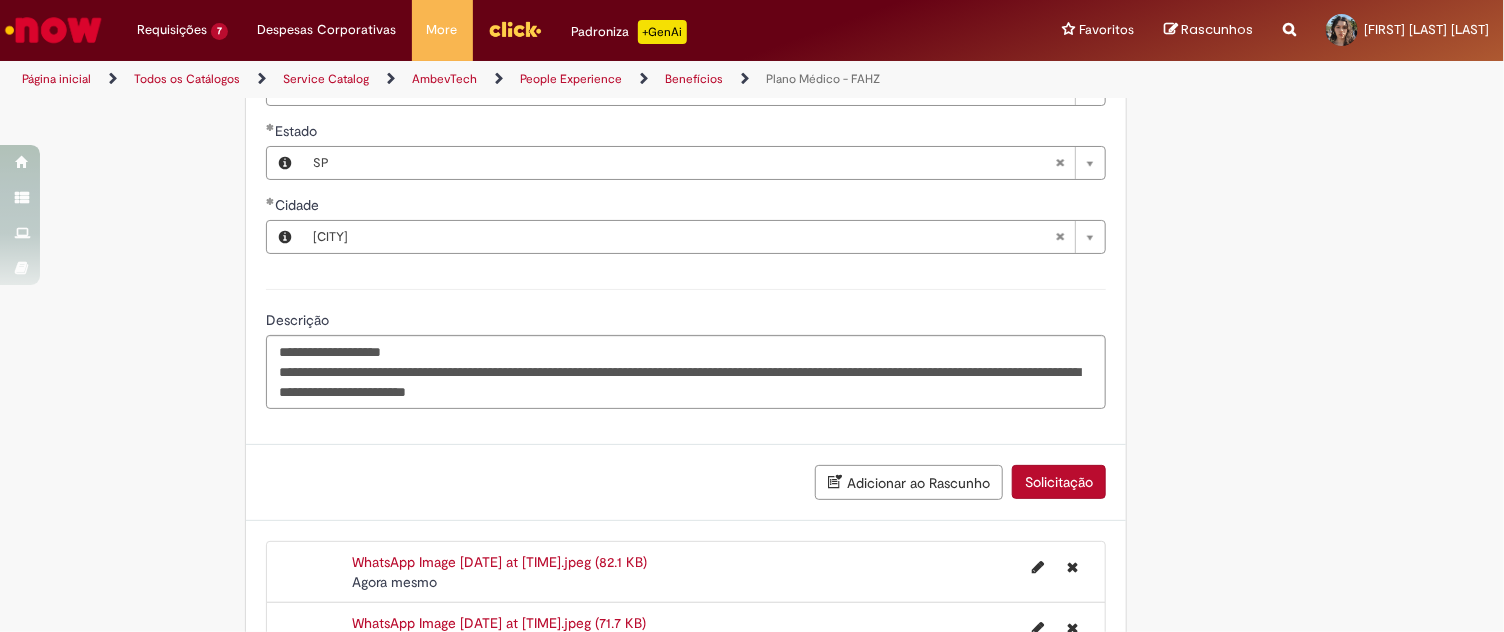 drag, startPoint x: 1214, startPoint y: 372, endPoint x: 1191, endPoint y: 373, distance: 23.021729 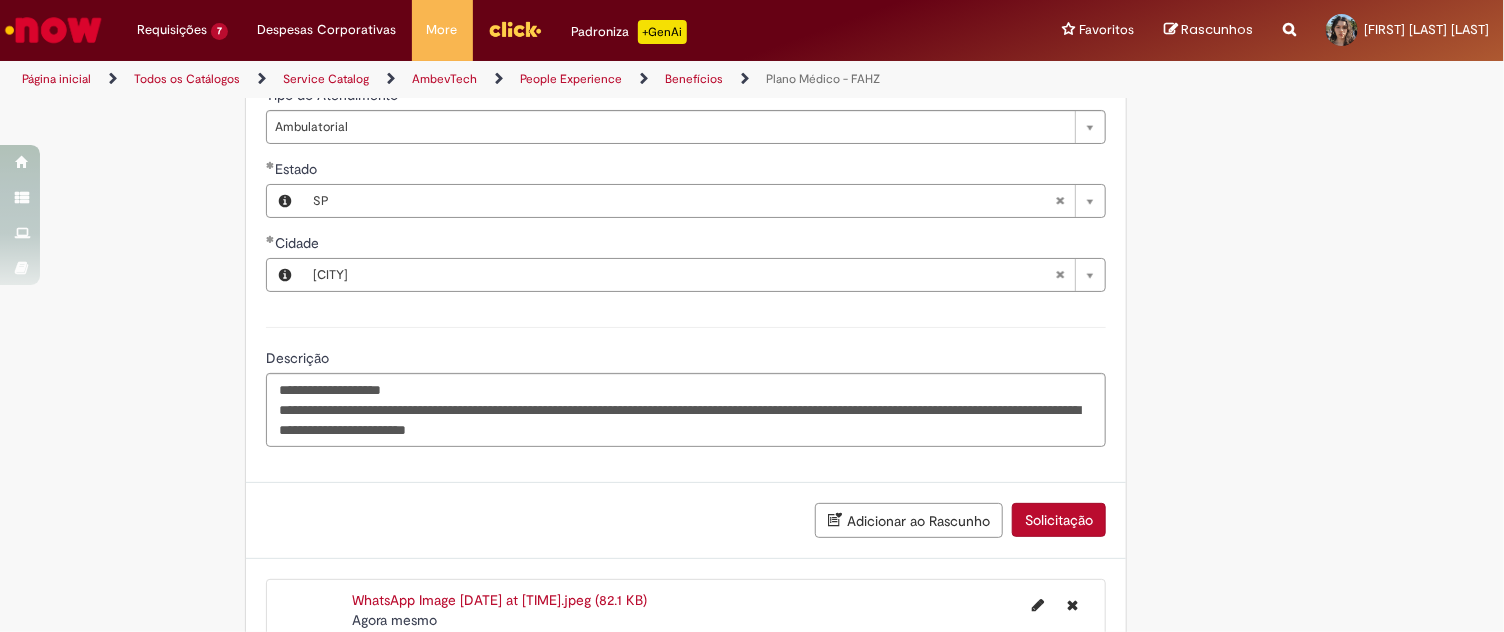 scroll, scrollTop: 1886, scrollLeft: 0, axis: vertical 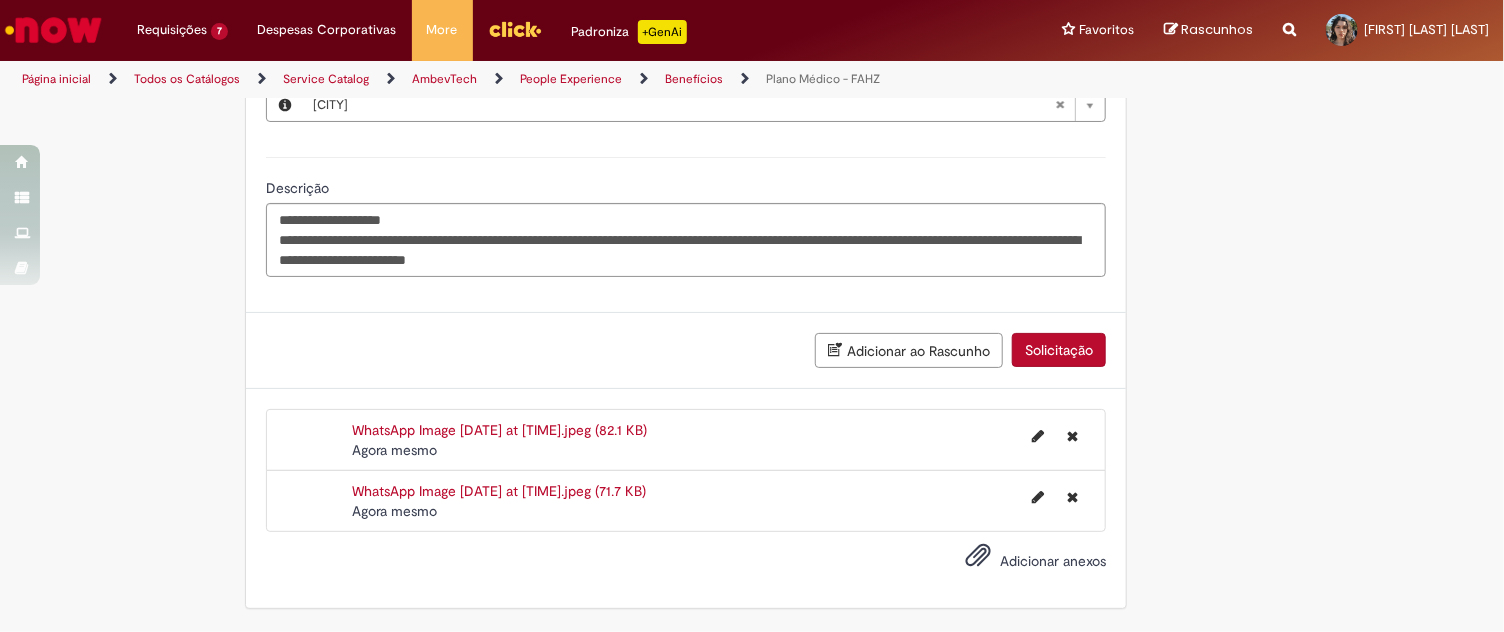 click on "Solicitação" at bounding box center [1059, 350] 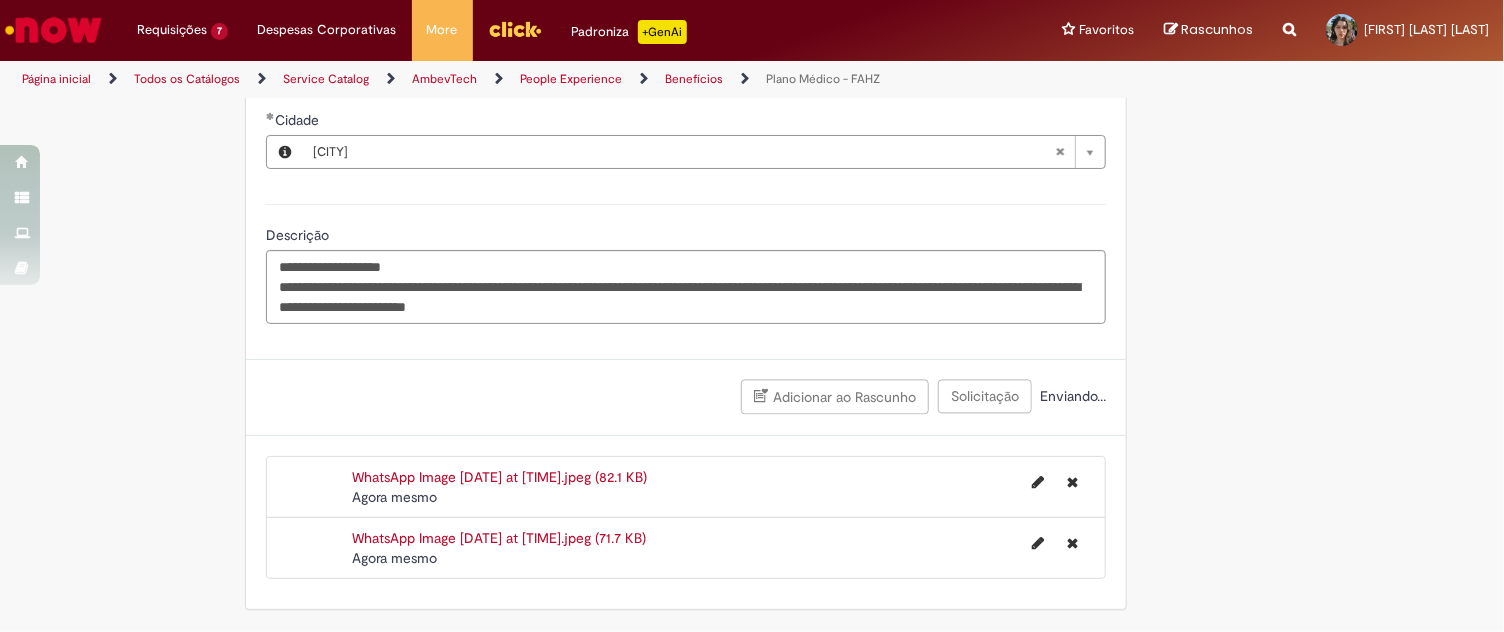 scroll, scrollTop: 1840, scrollLeft: 0, axis: vertical 